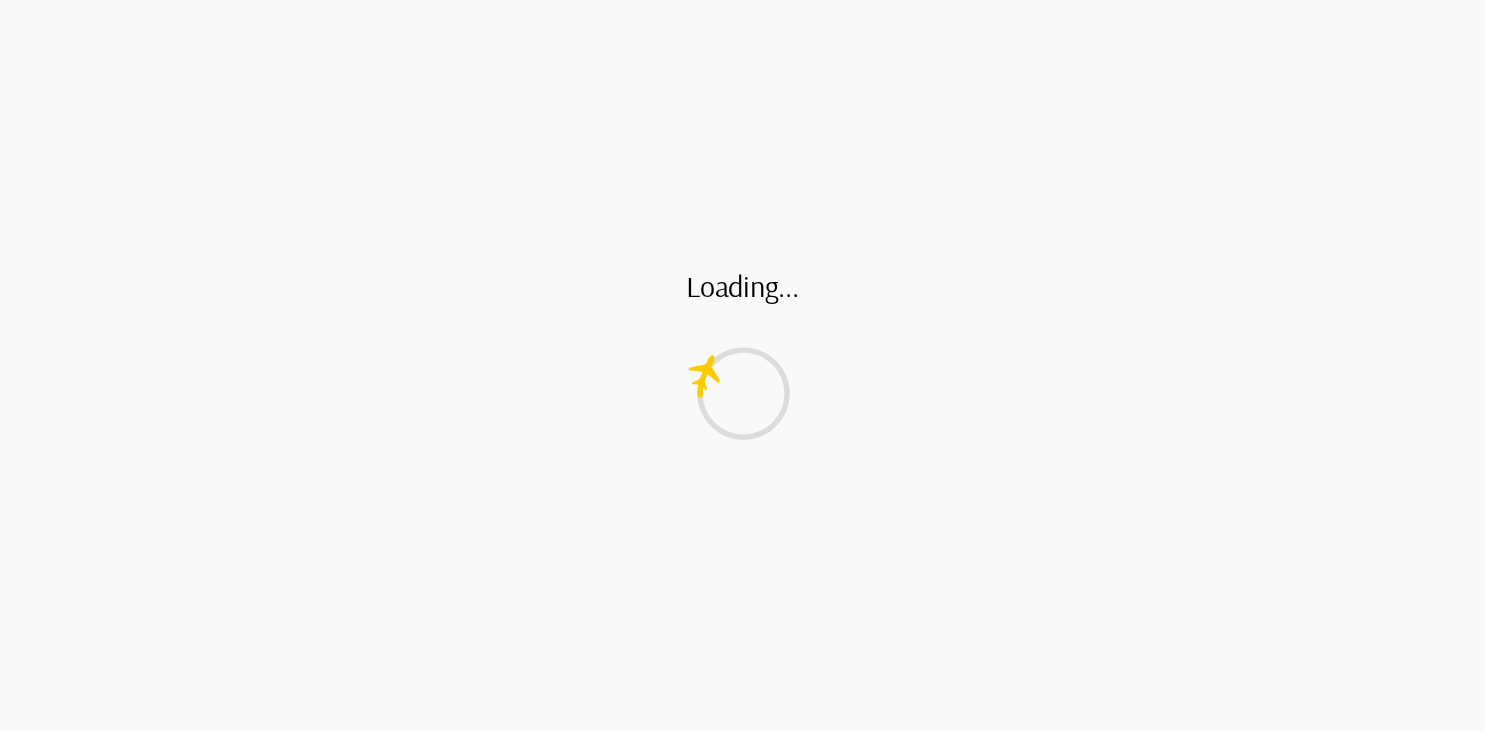 scroll, scrollTop: 0, scrollLeft: 0, axis: both 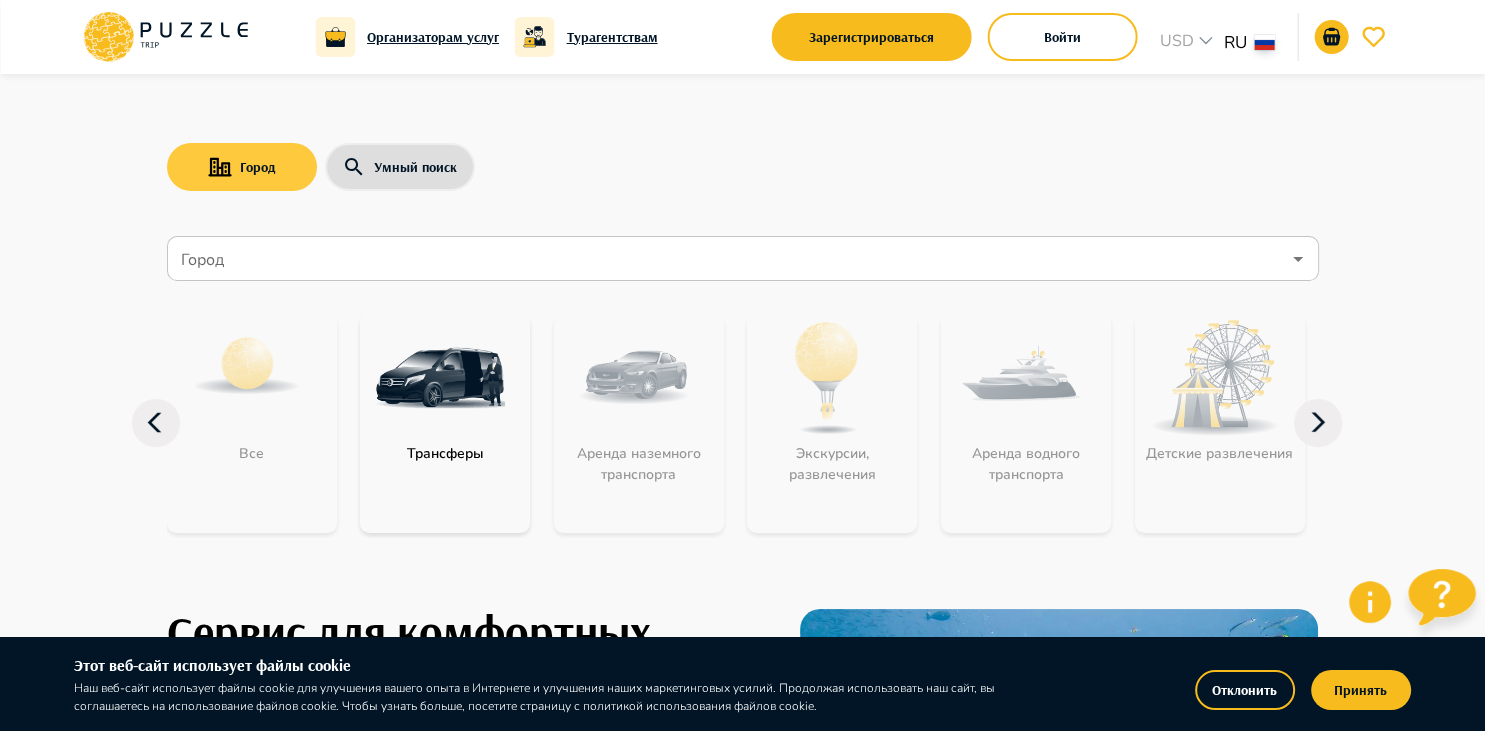 click on "Город" at bounding box center [242, 167] 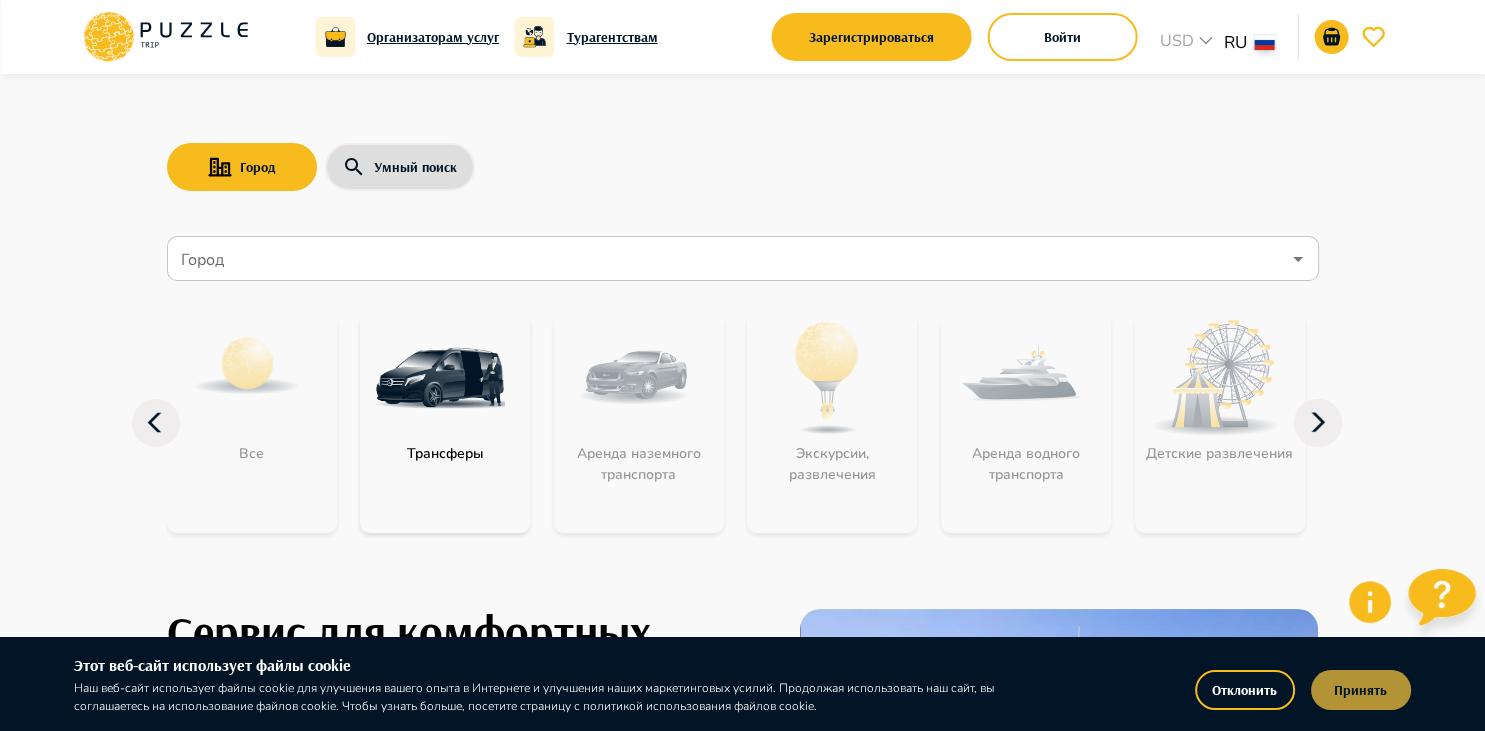 click on "Принять" at bounding box center [1361, 690] 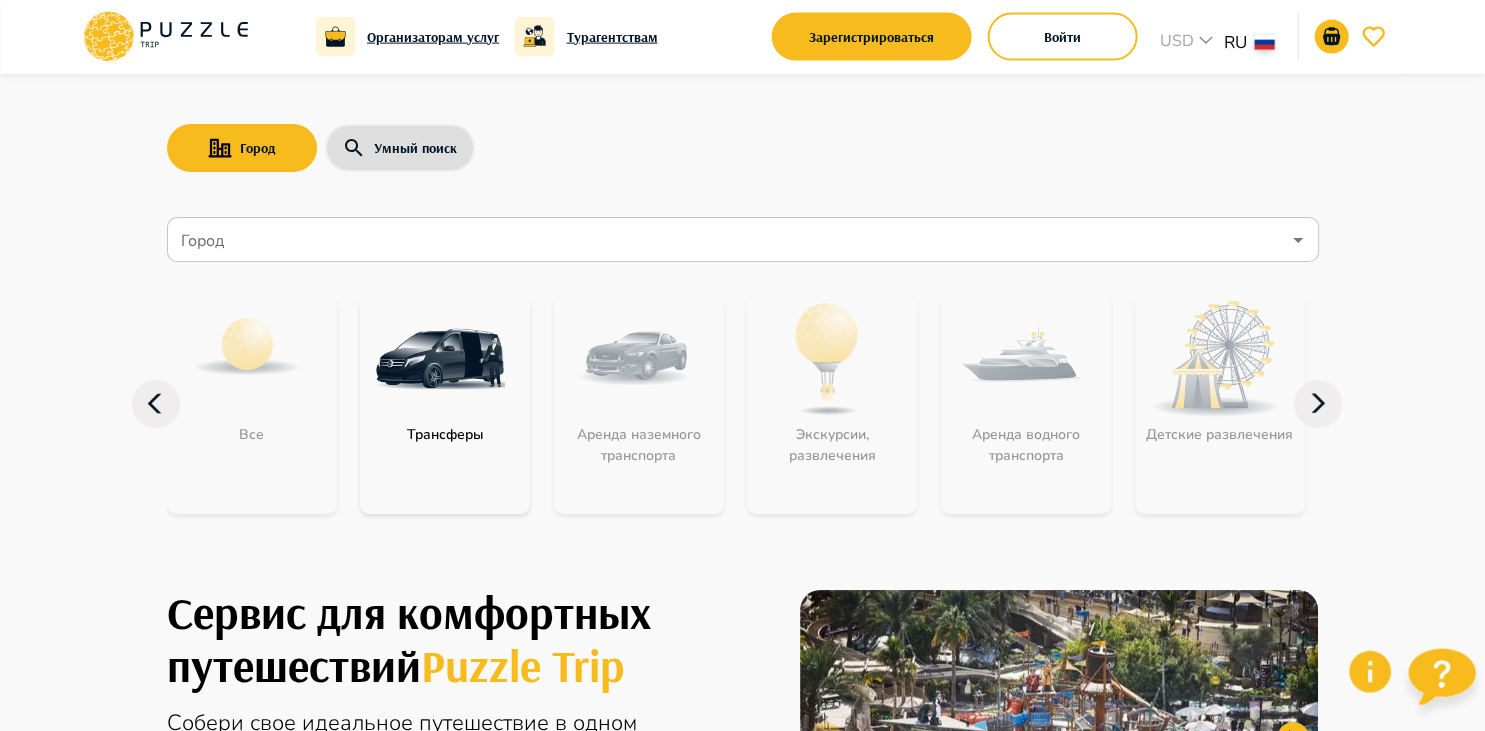 scroll, scrollTop: 0, scrollLeft: 0, axis: both 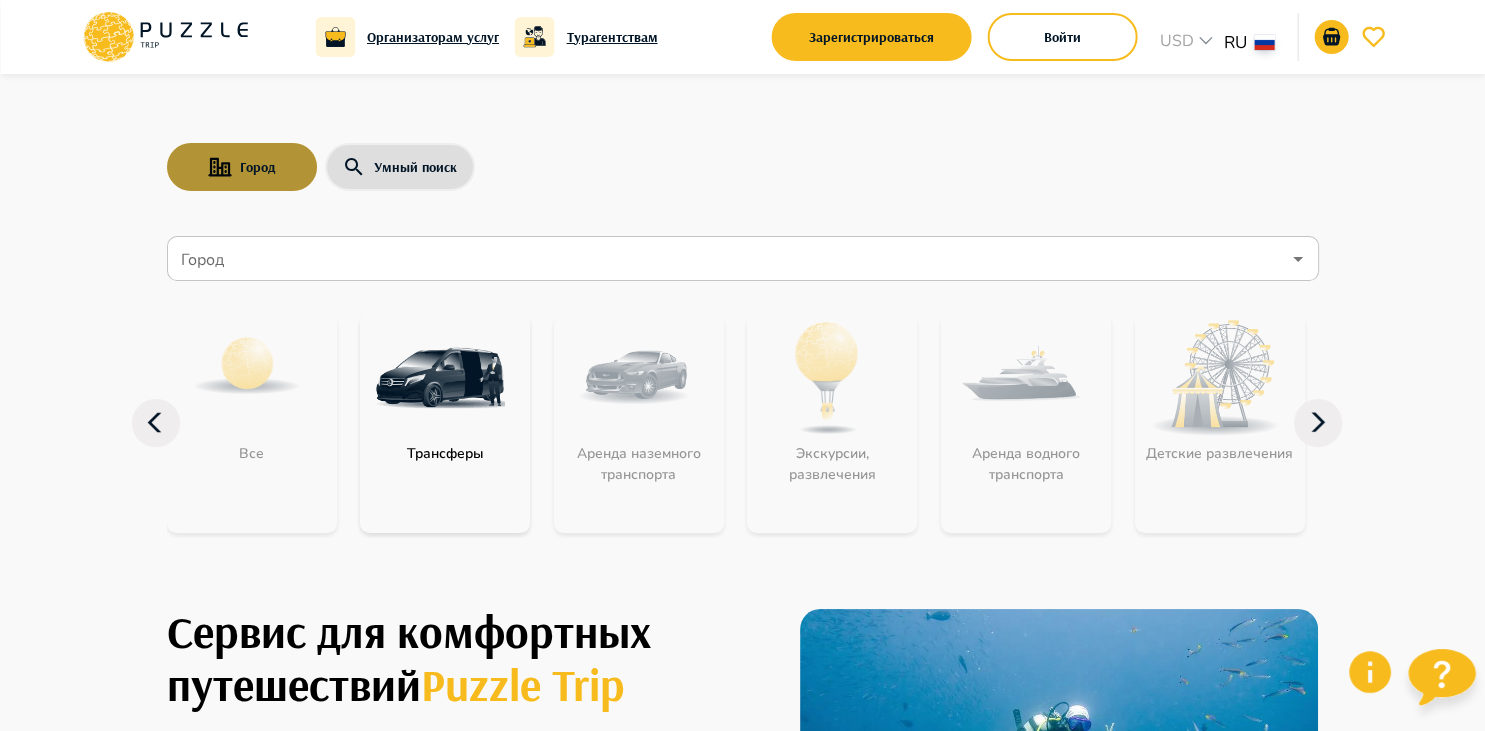 click 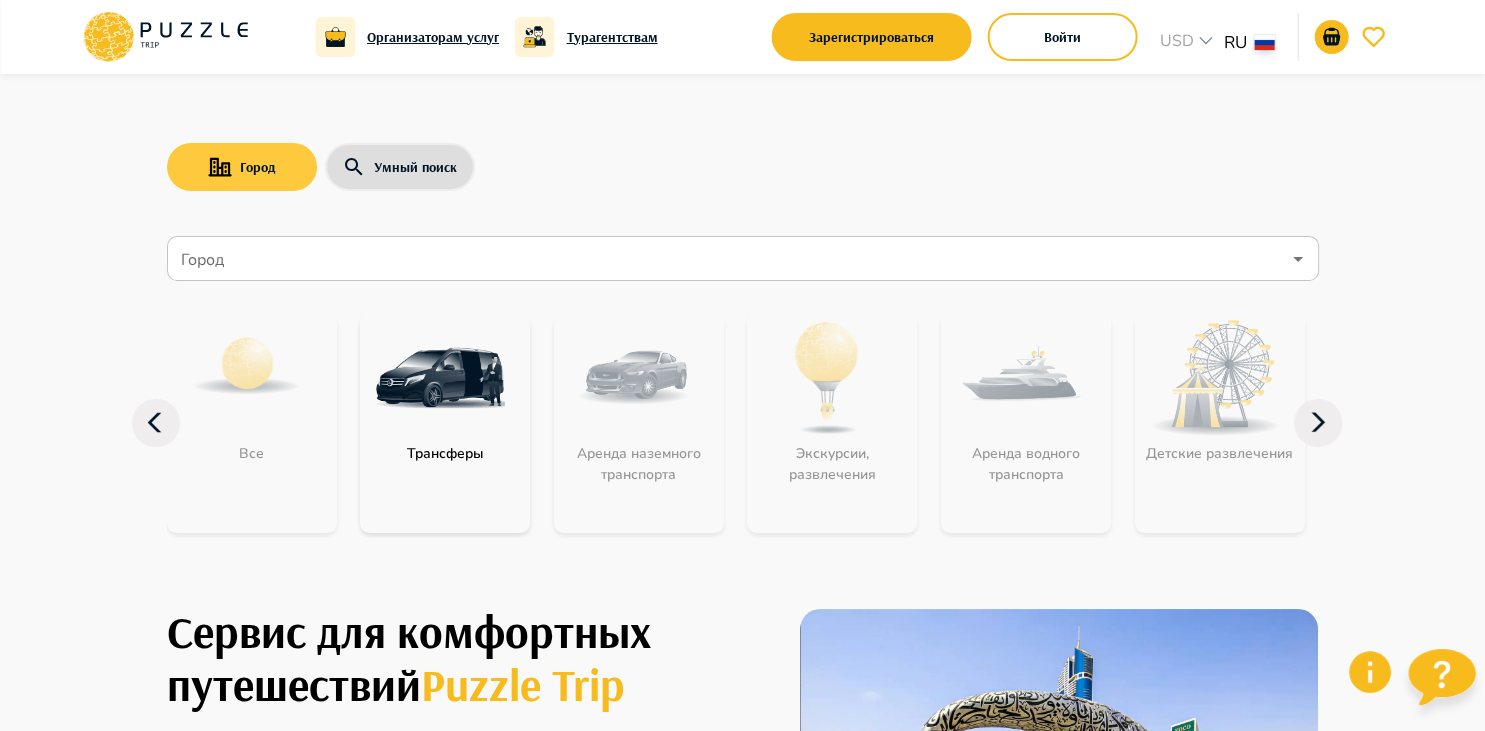 click on "Город" at bounding box center (242, 167) 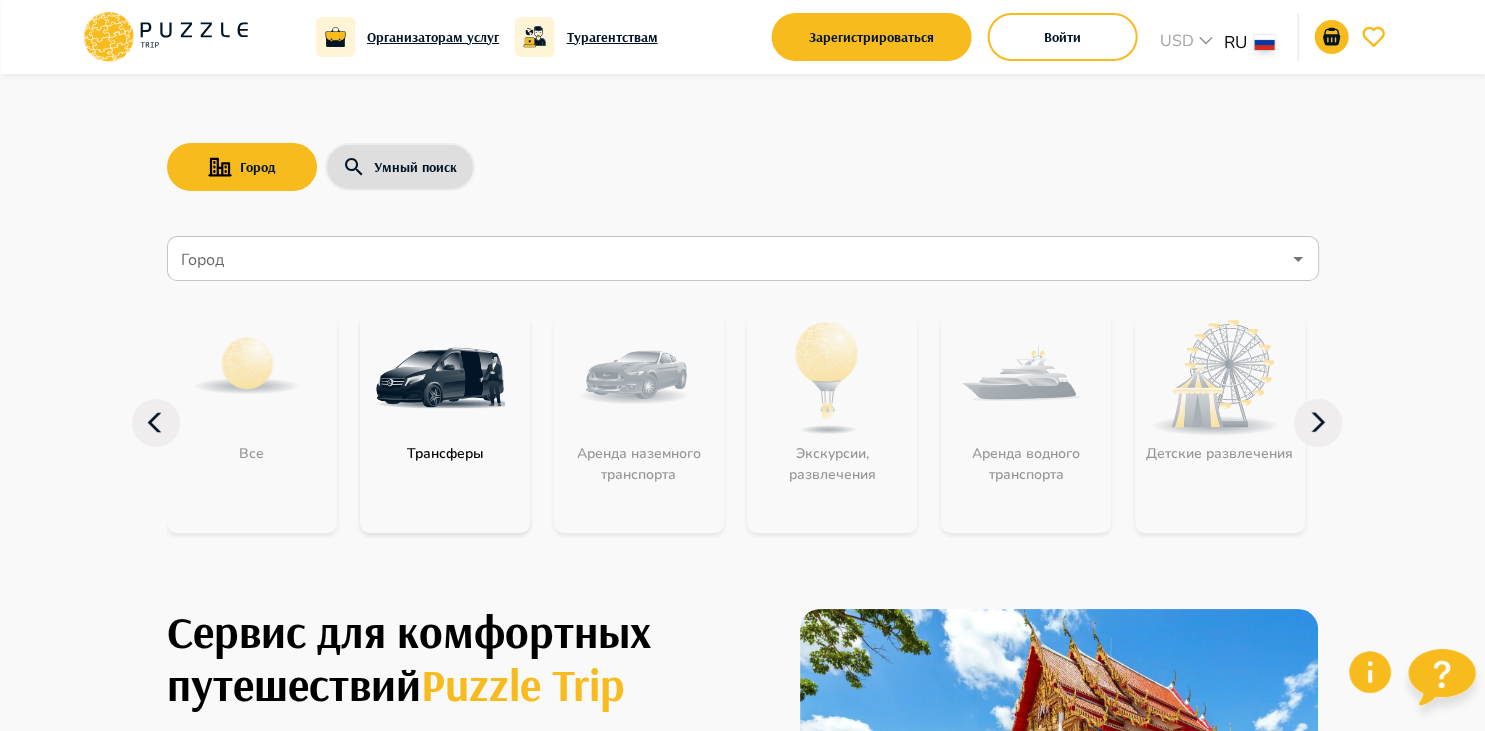click on "Город" at bounding box center [728, 259] 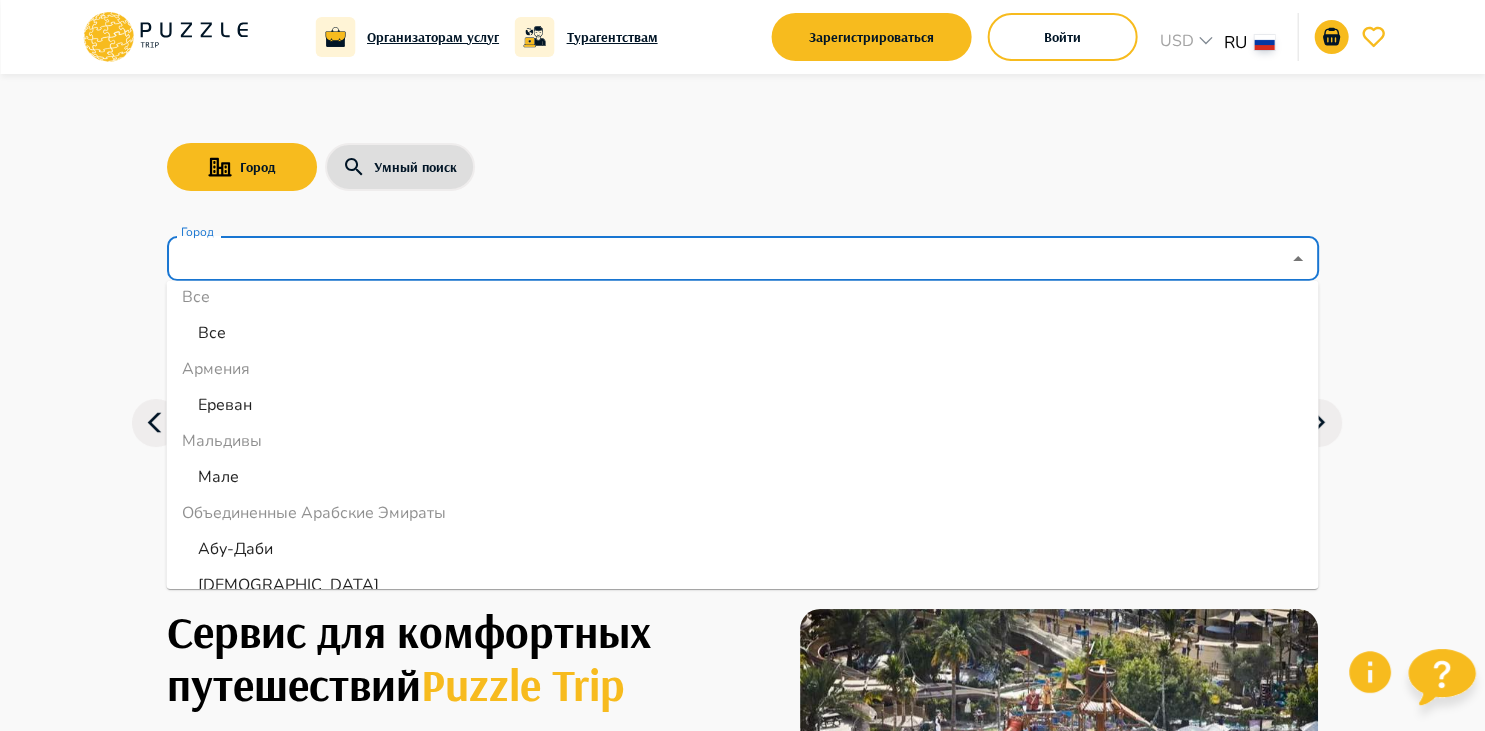 scroll, scrollTop: 0, scrollLeft: 0, axis: both 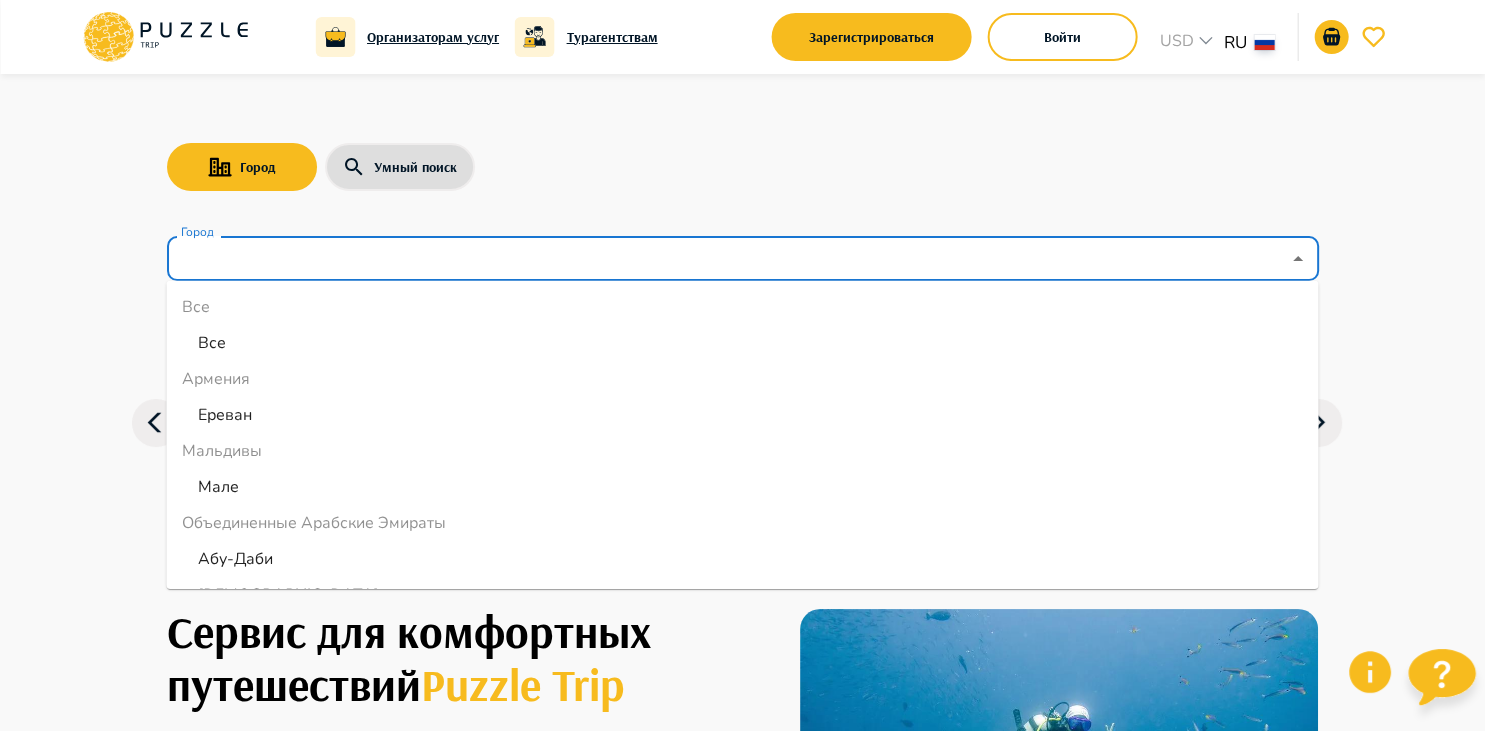 click on "Ереван" at bounding box center [225, 415] 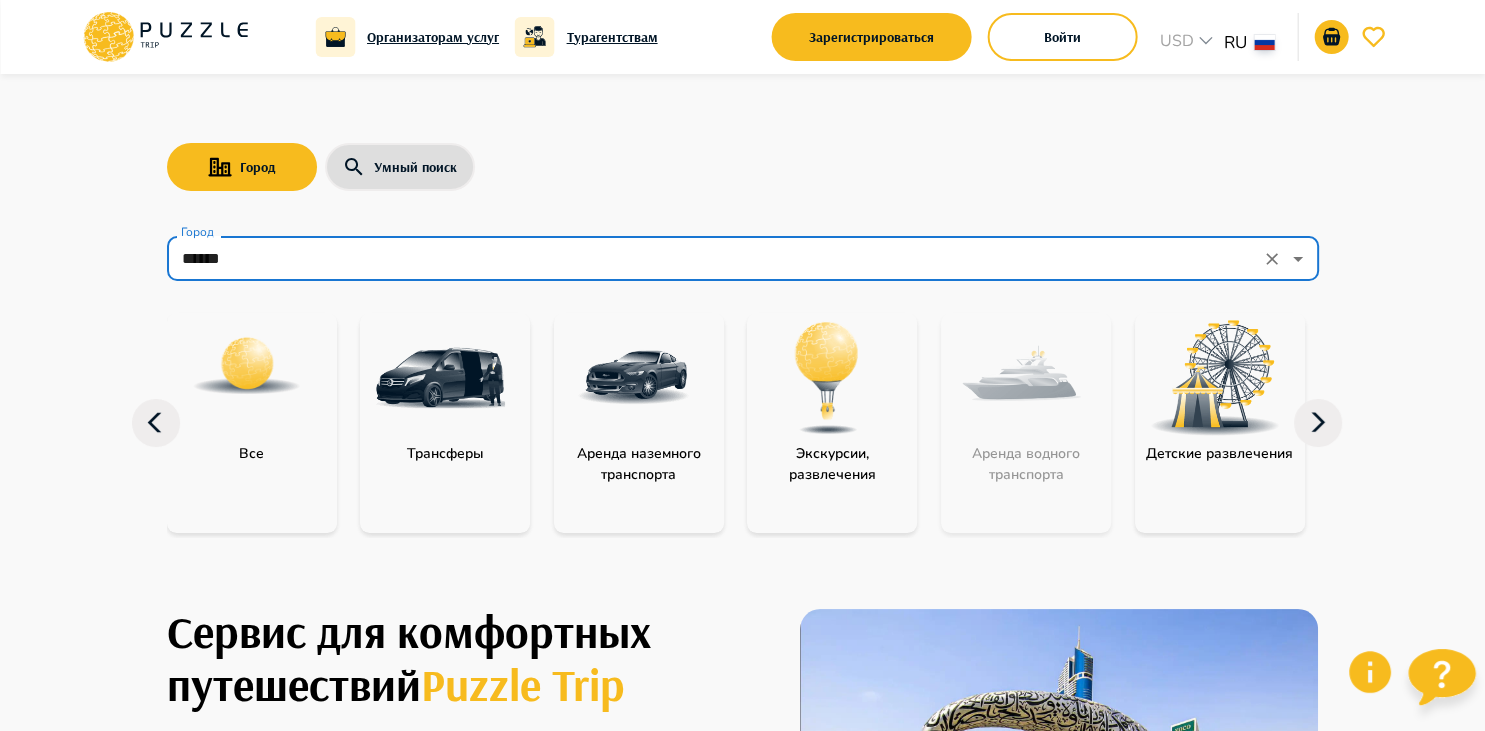 click at bounding box center [634, 378] 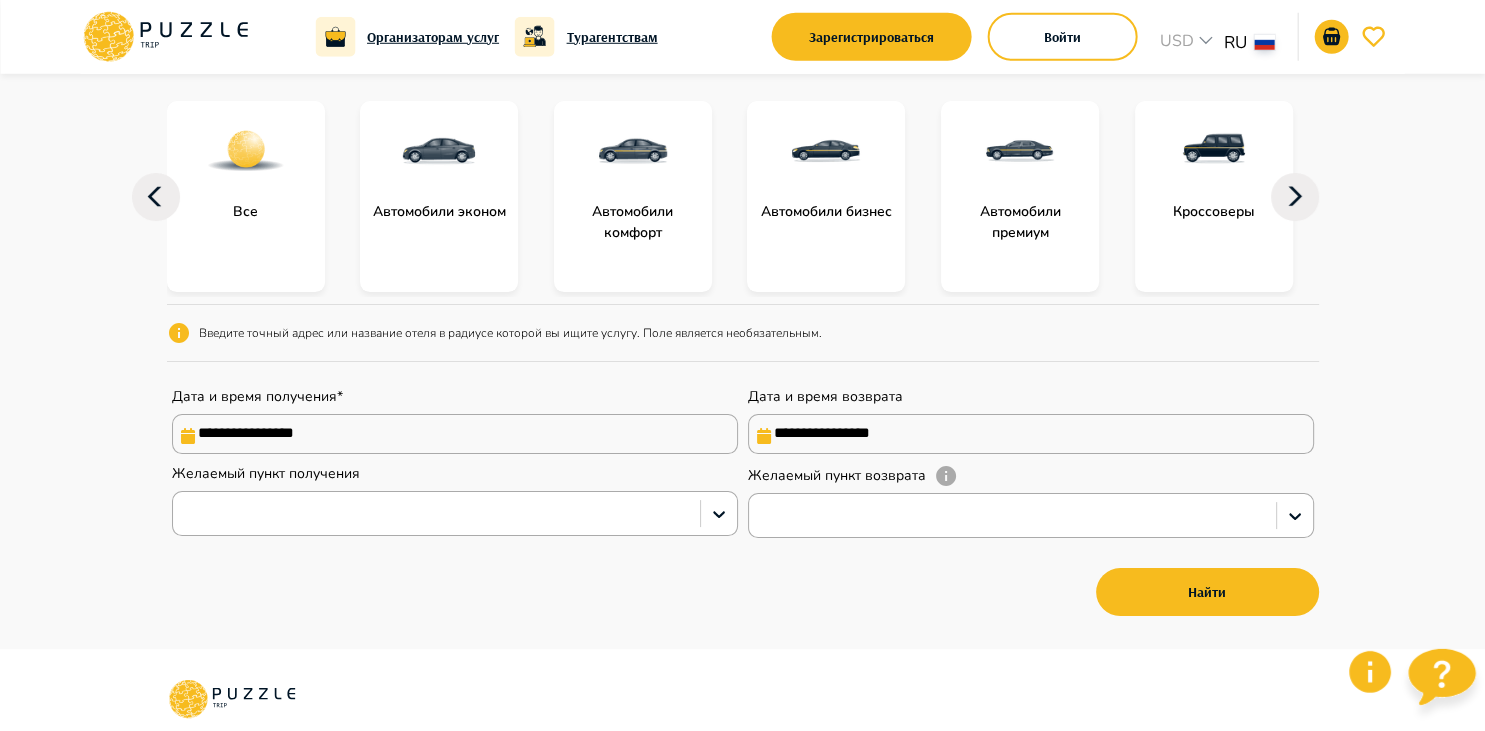 scroll, scrollTop: 249, scrollLeft: 0, axis: vertical 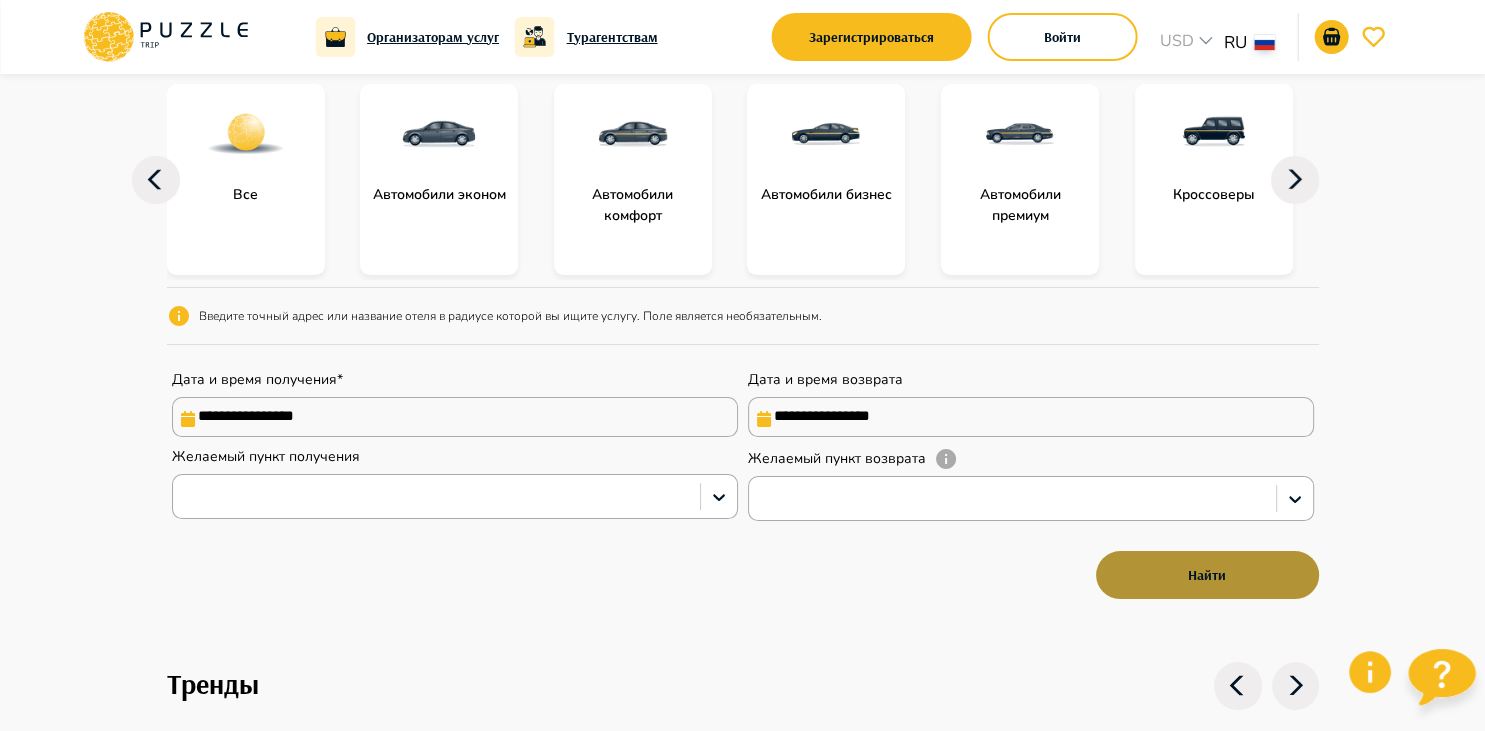 click on "Найти" at bounding box center [1207, 575] 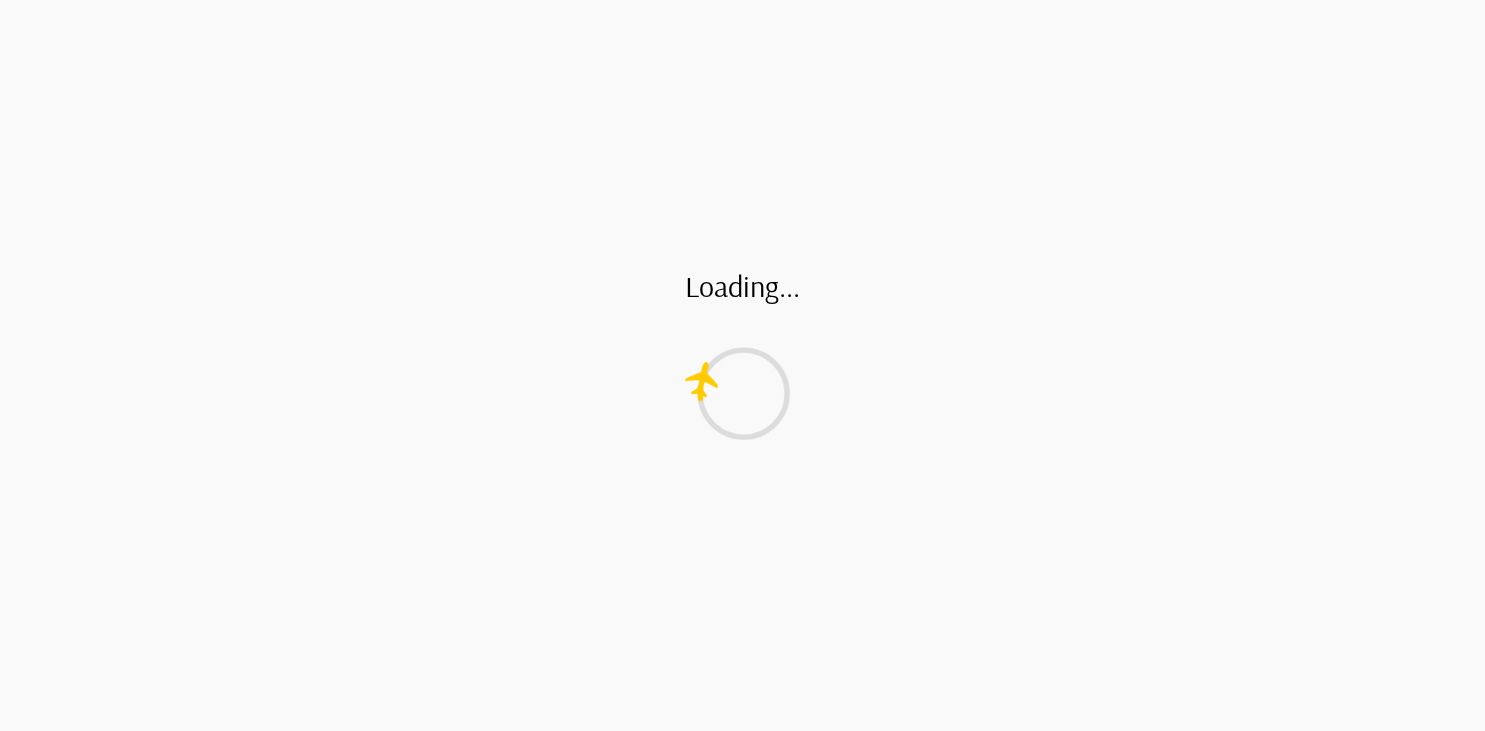 scroll, scrollTop: 0, scrollLeft: 0, axis: both 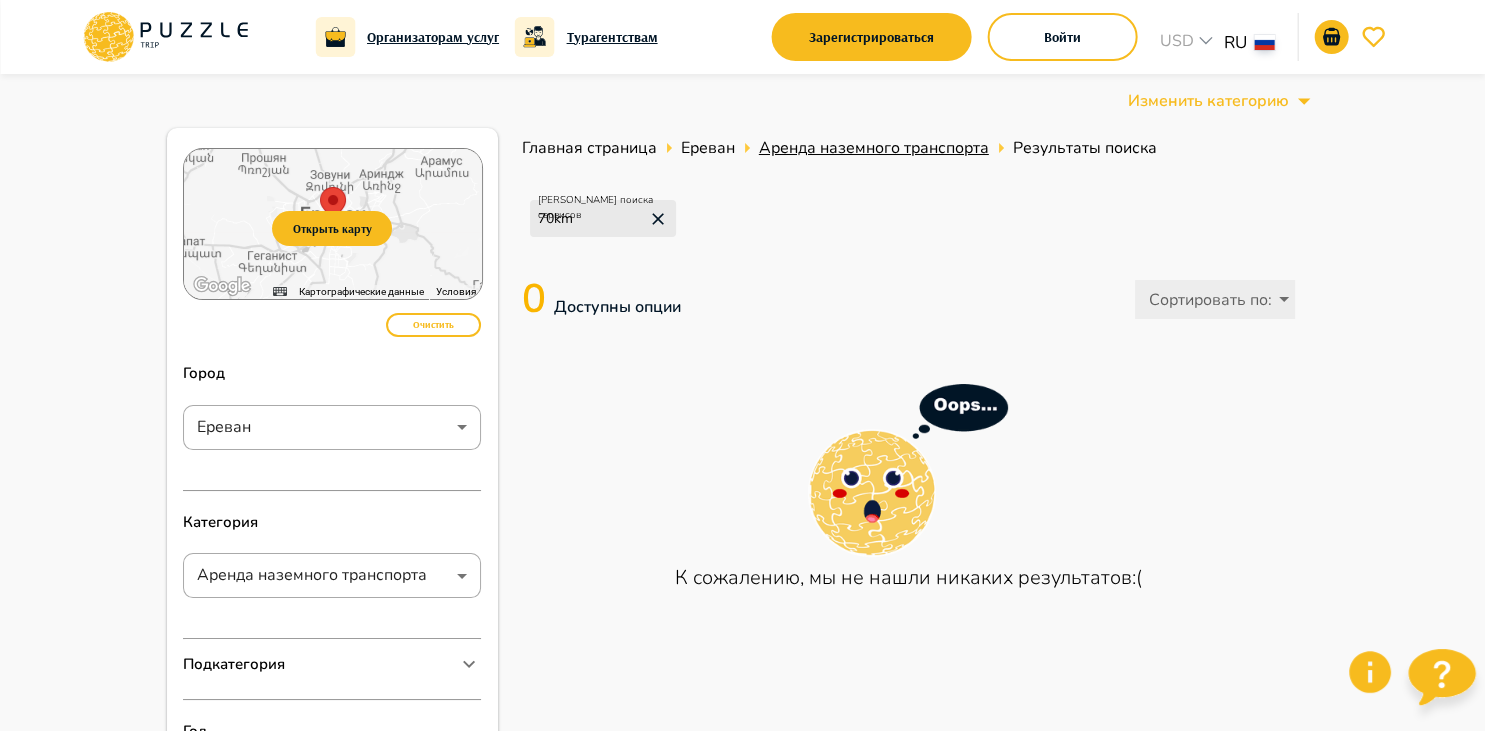 click on "Аренда наземного транспорта" at bounding box center (874, 148) 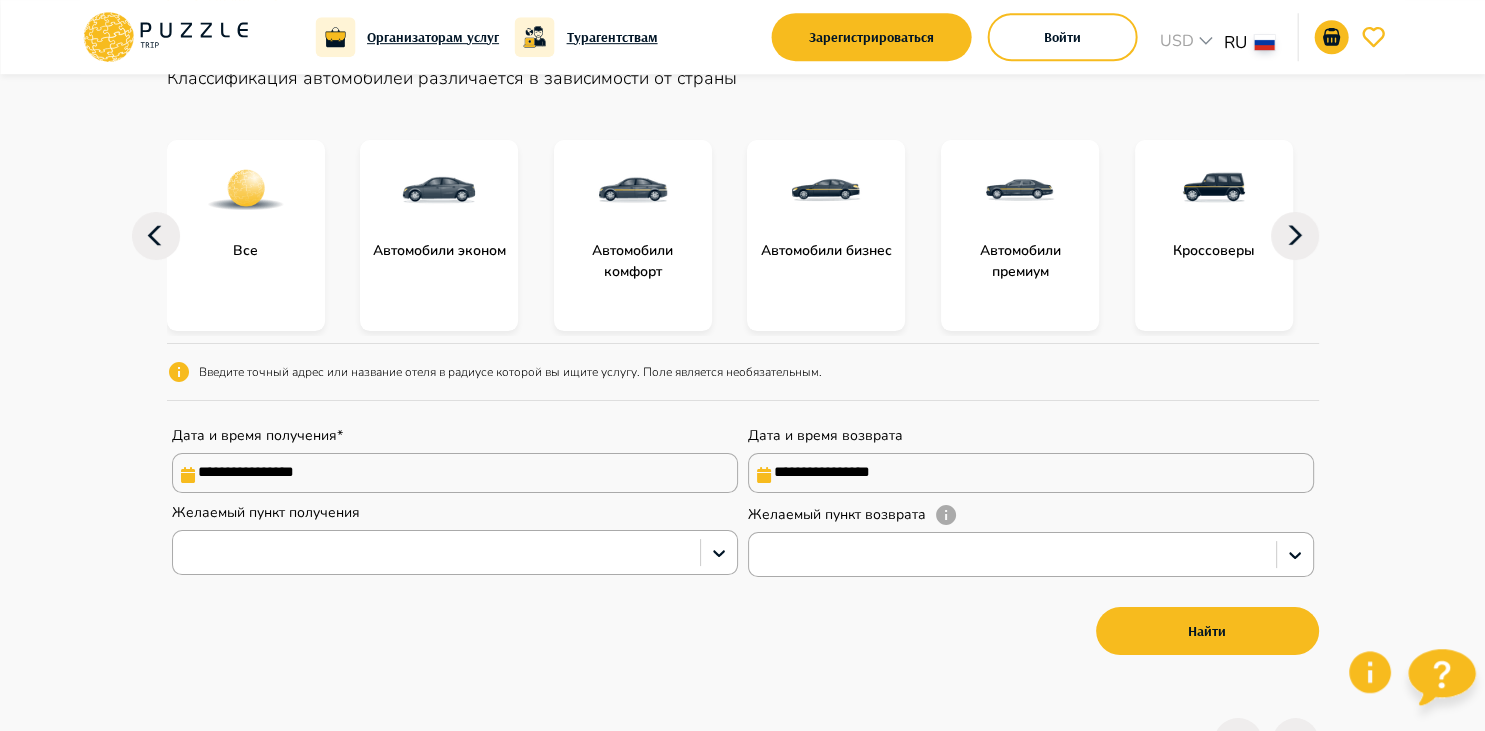 scroll, scrollTop: 249, scrollLeft: 0, axis: vertical 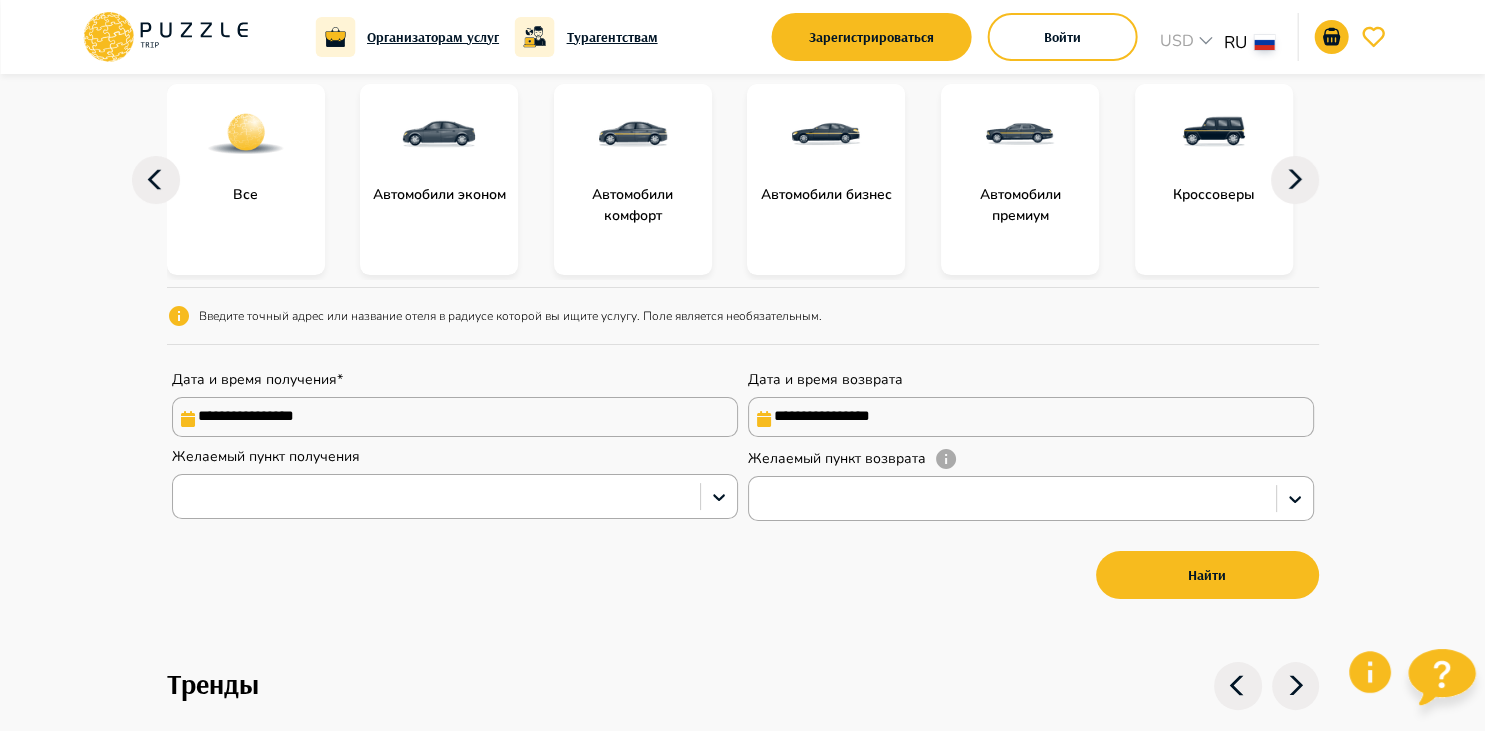 click on "**********" at bounding box center [455, 417] 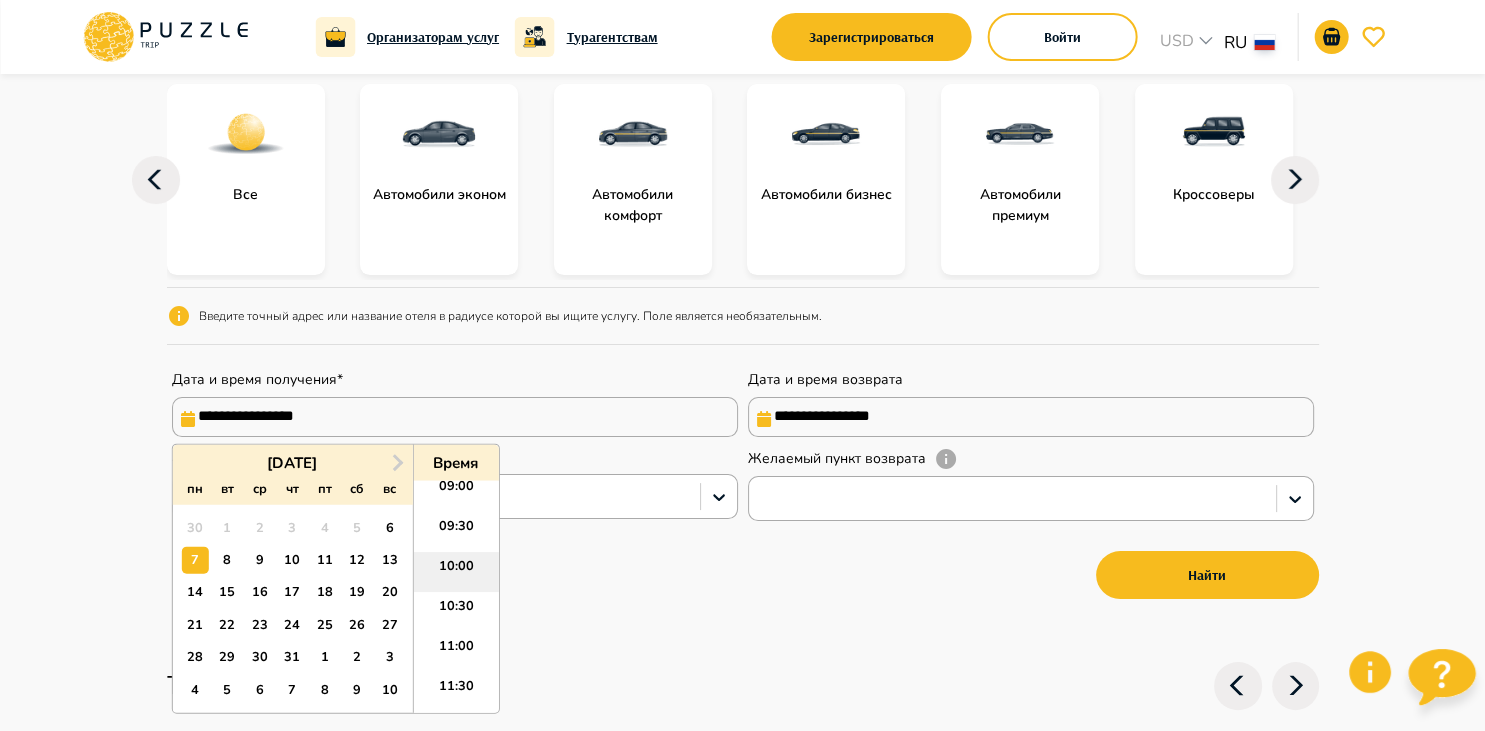 scroll, scrollTop: 739, scrollLeft: 0, axis: vertical 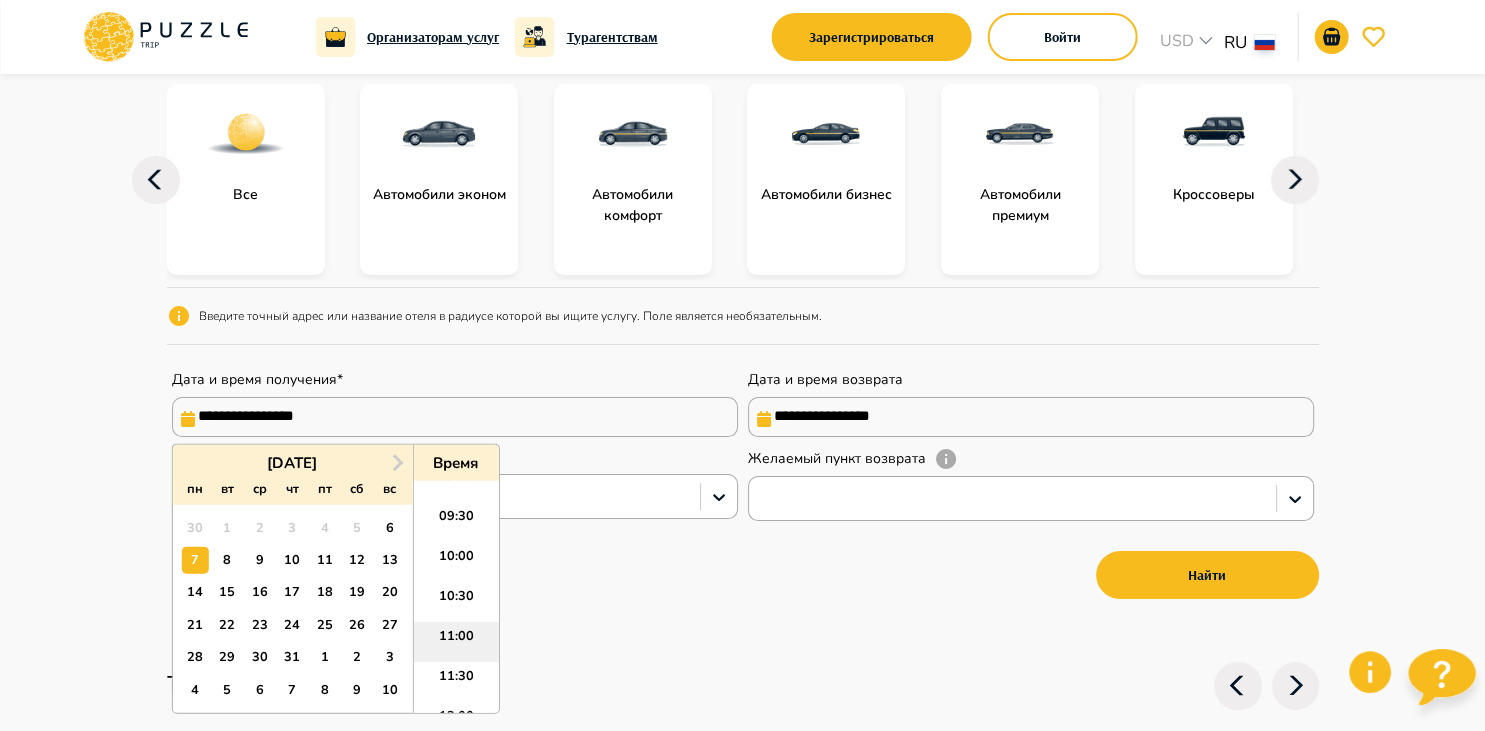 click on "11:00" at bounding box center [455, 642] 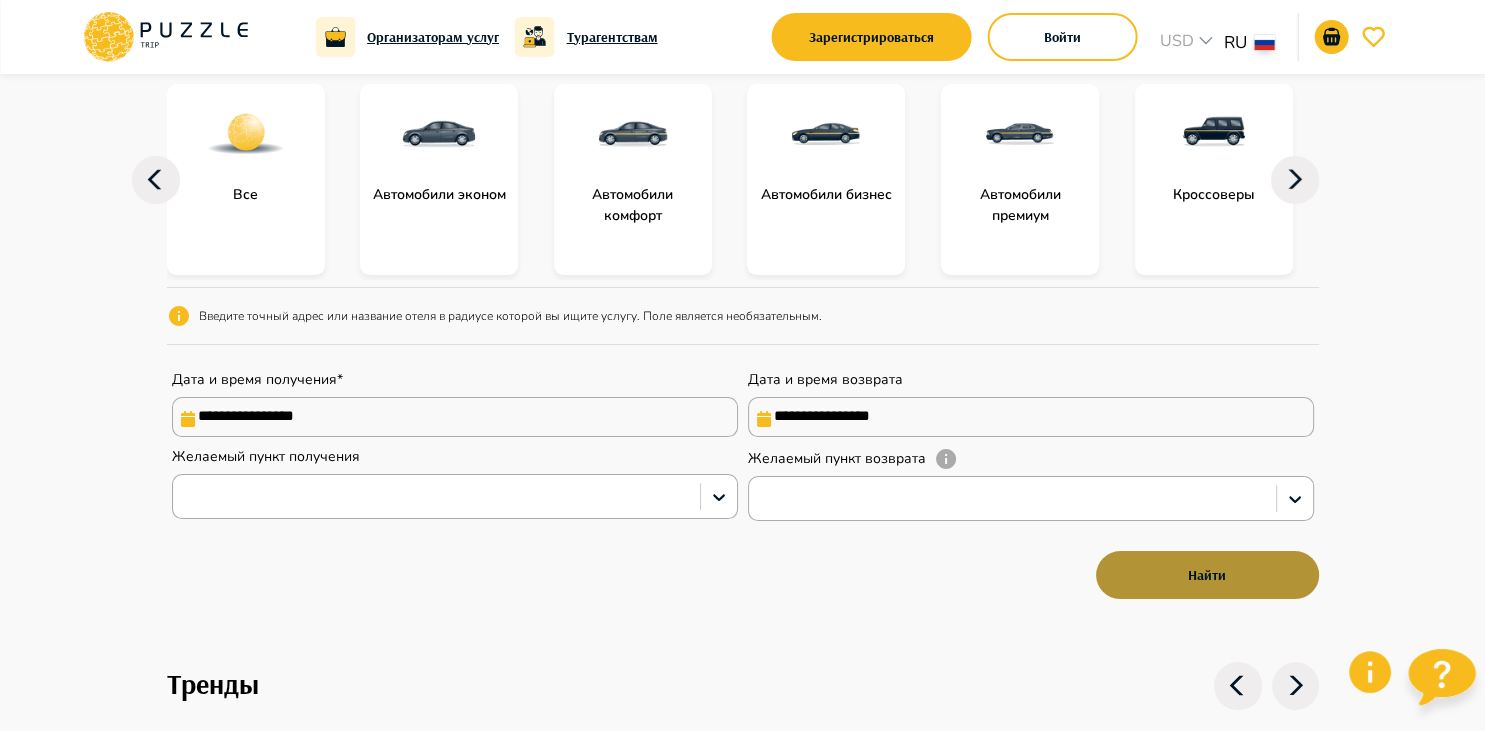 click on "Найти" at bounding box center (1207, 575) 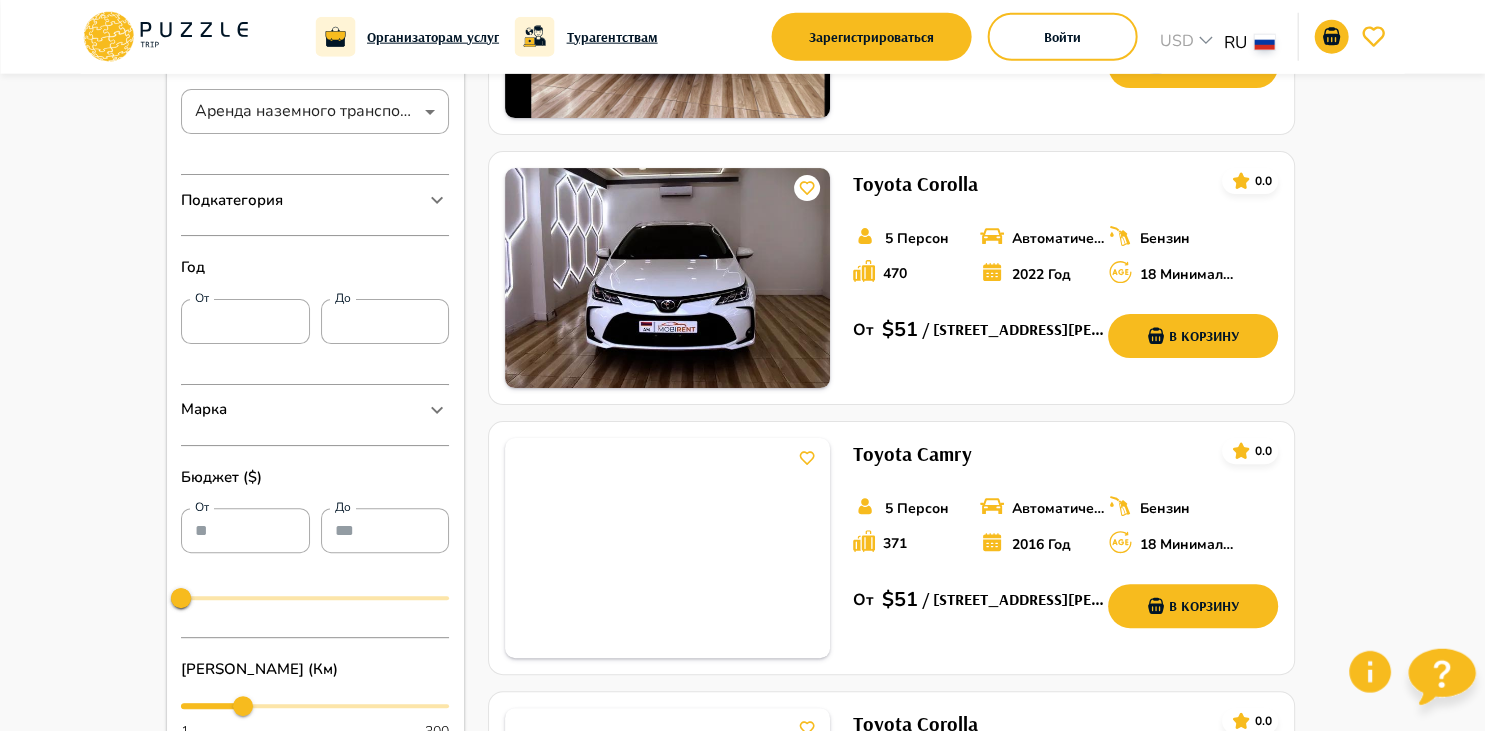 scroll, scrollTop: 499, scrollLeft: 0, axis: vertical 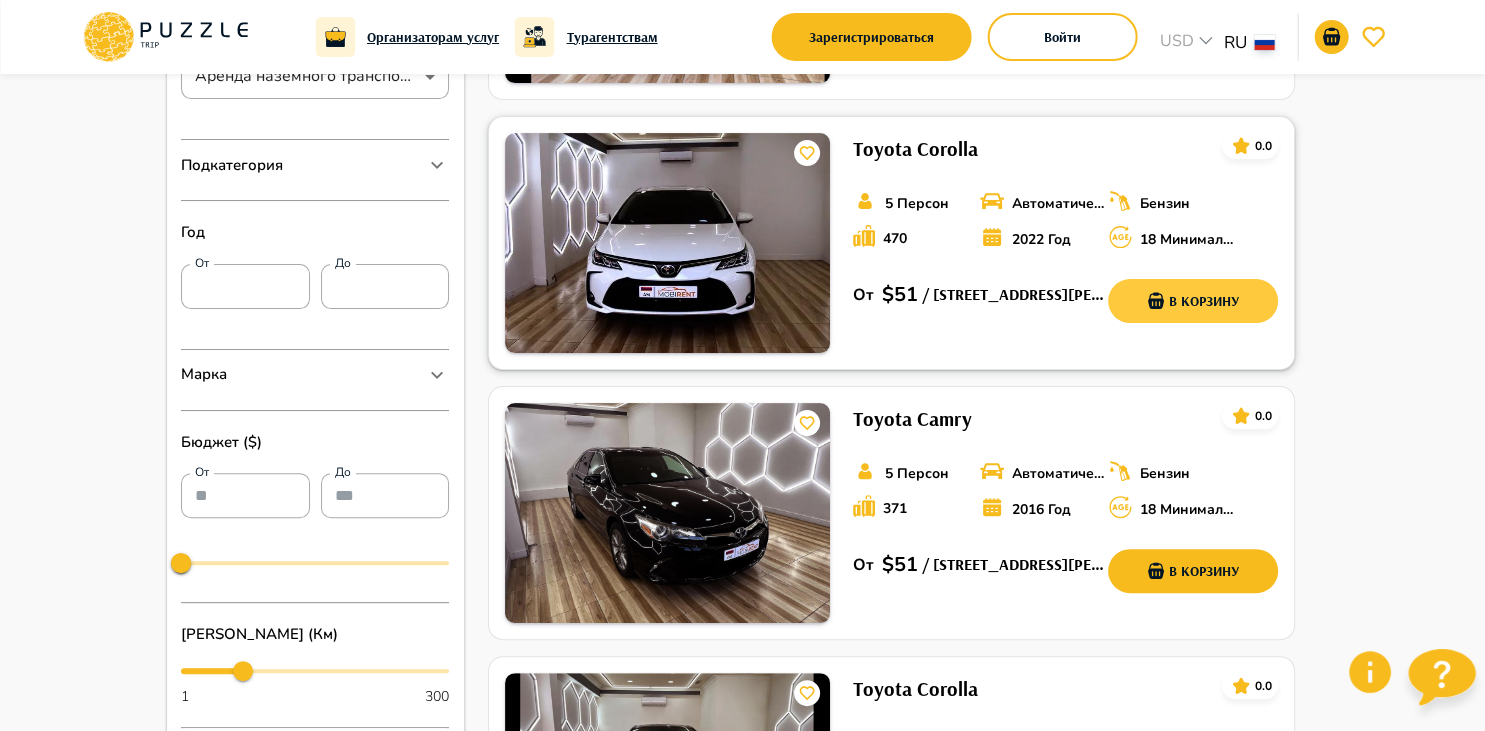 click on "В корзину" at bounding box center [1193, 301] 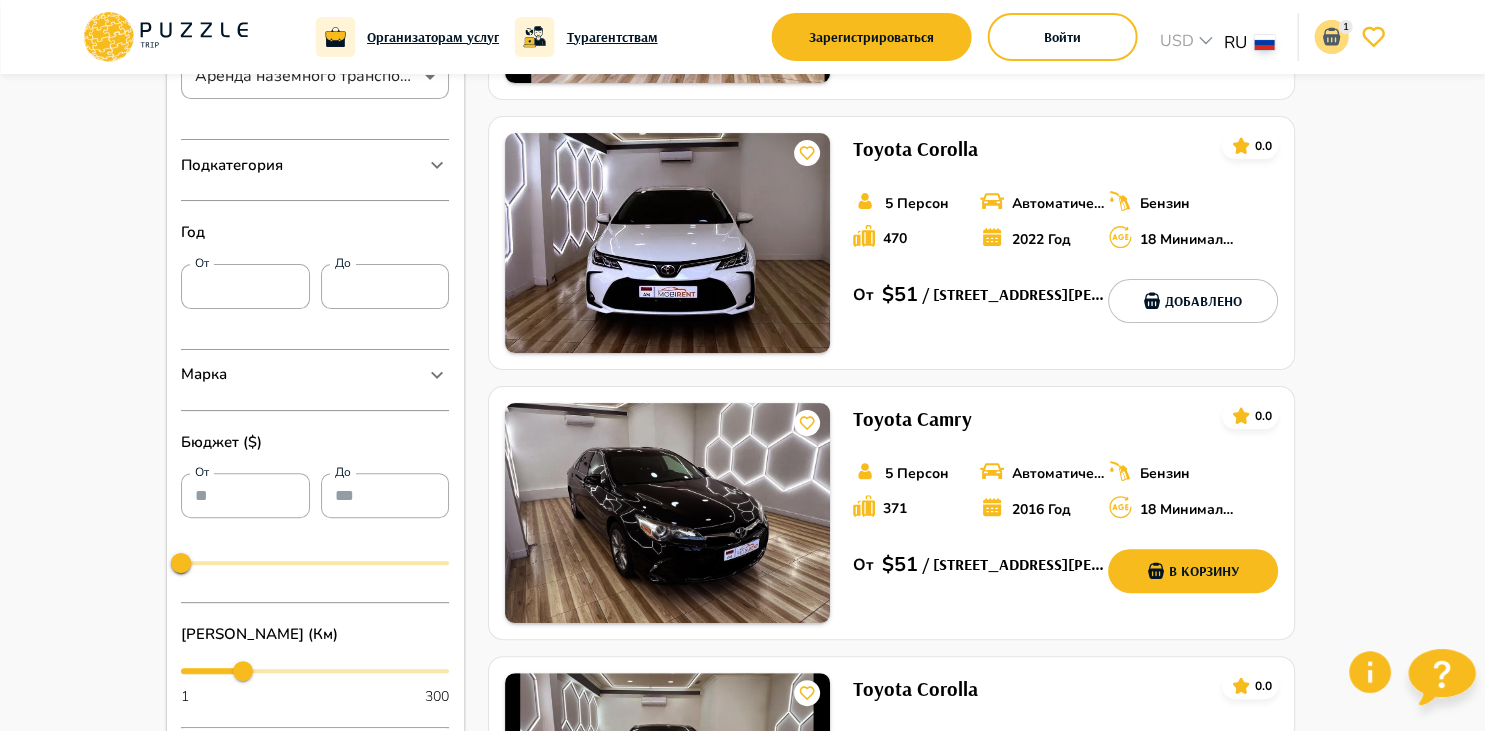 click 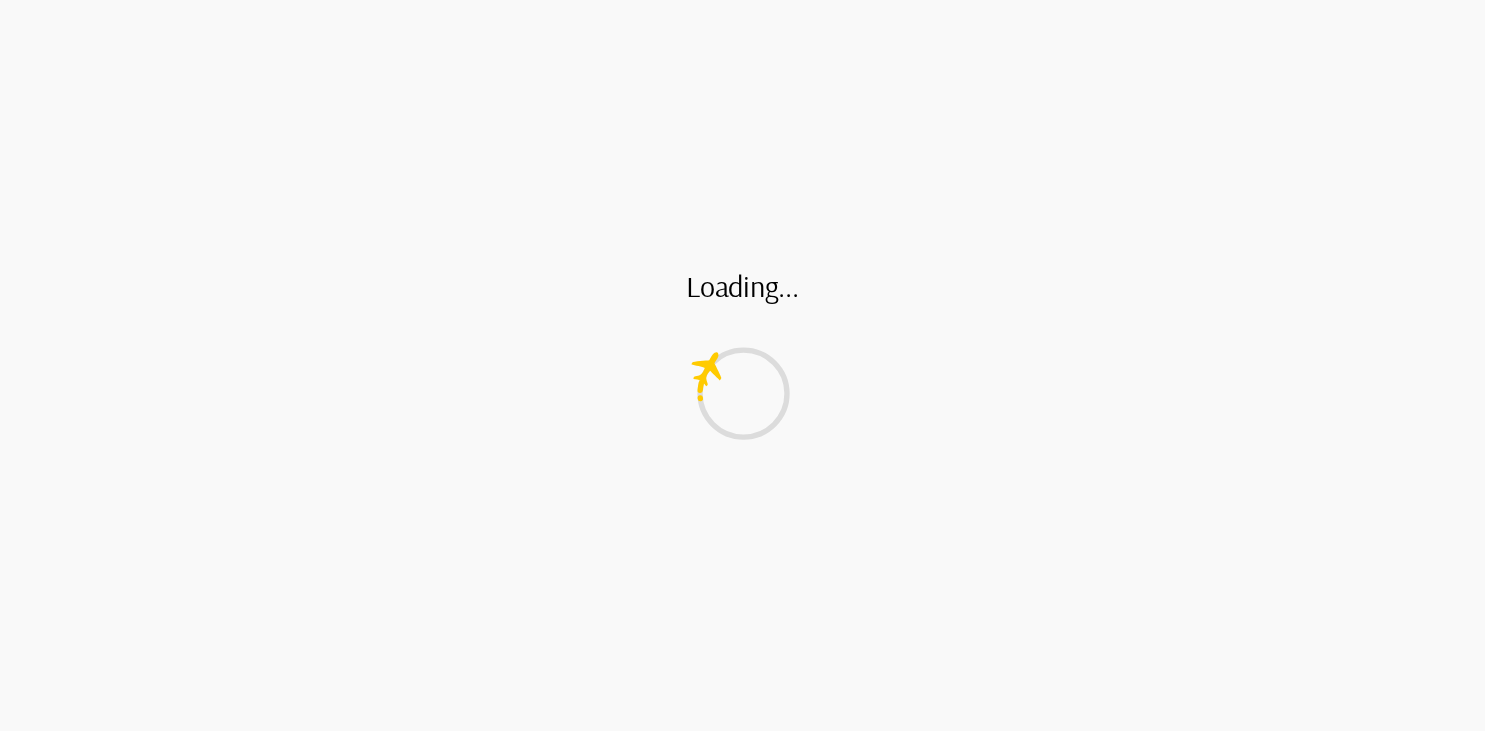 scroll, scrollTop: 0, scrollLeft: 0, axis: both 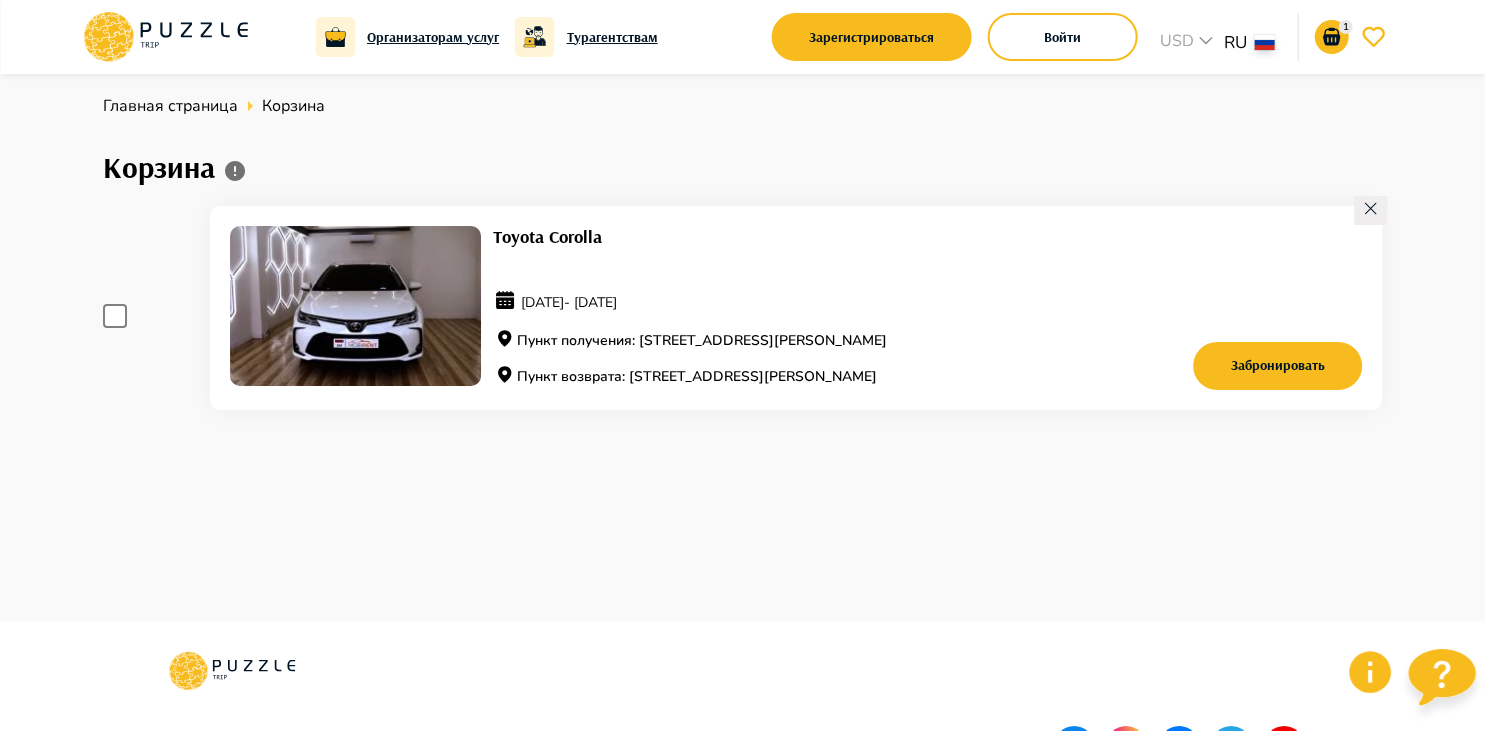 click on "Toyota Corolla [DATE]  - [DATE] Пункт получения: [STREET_ADDRESS][PERSON_NAME] Пункт возврата: [STREET_ADDRESS][PERSON_NAME]" at bounding box center [786, 308] 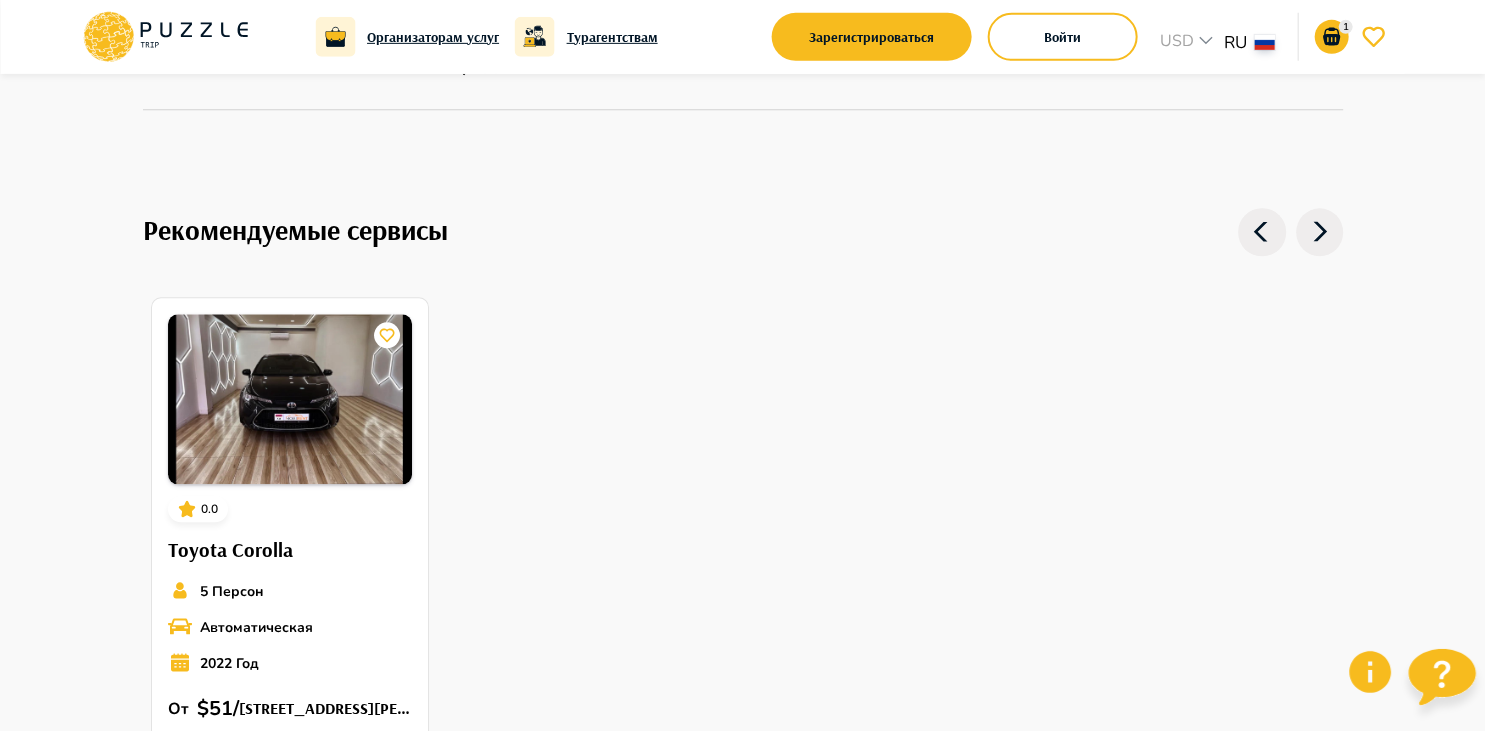 scroll, scrollTop: 2371, scrollLeft: 0, axis: vertical 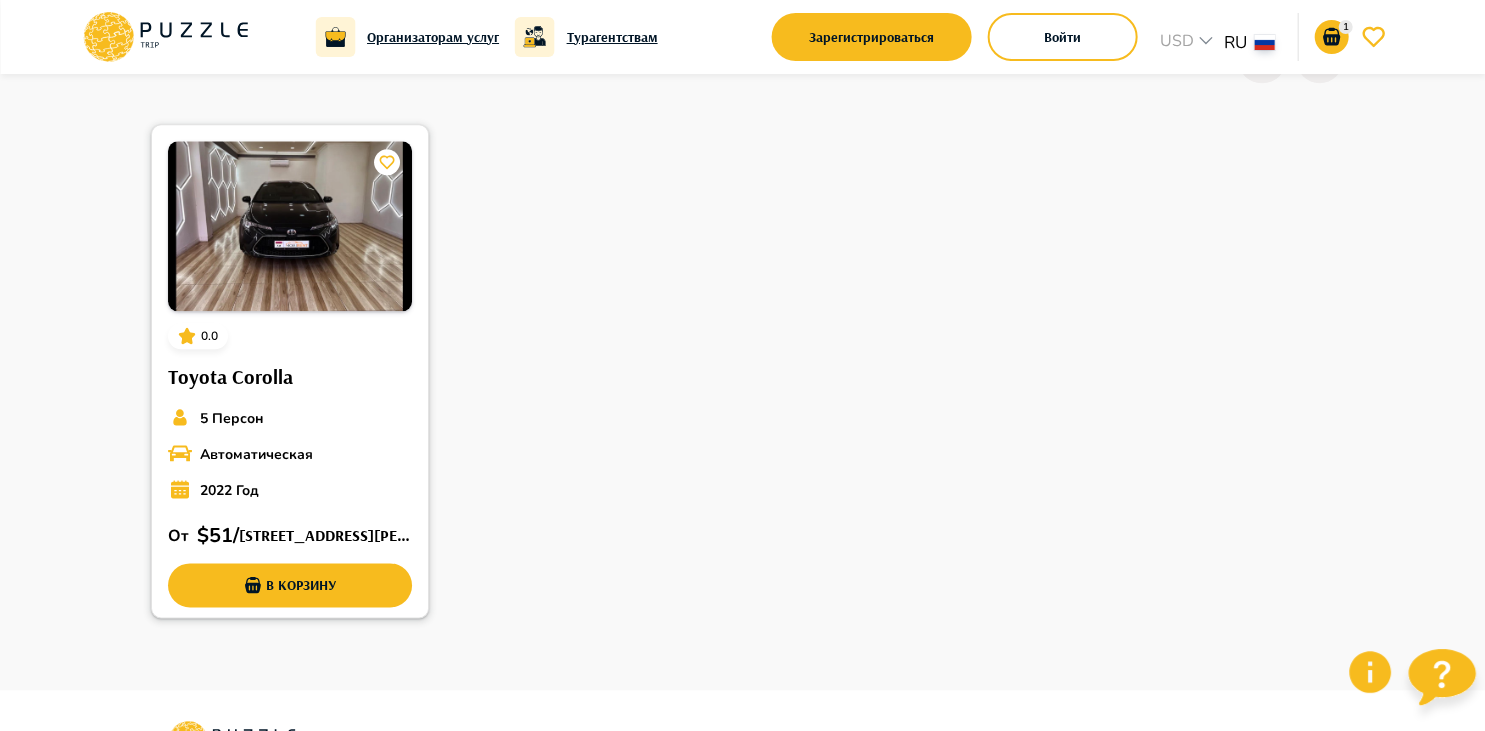 click at bounding box center (290, 226) 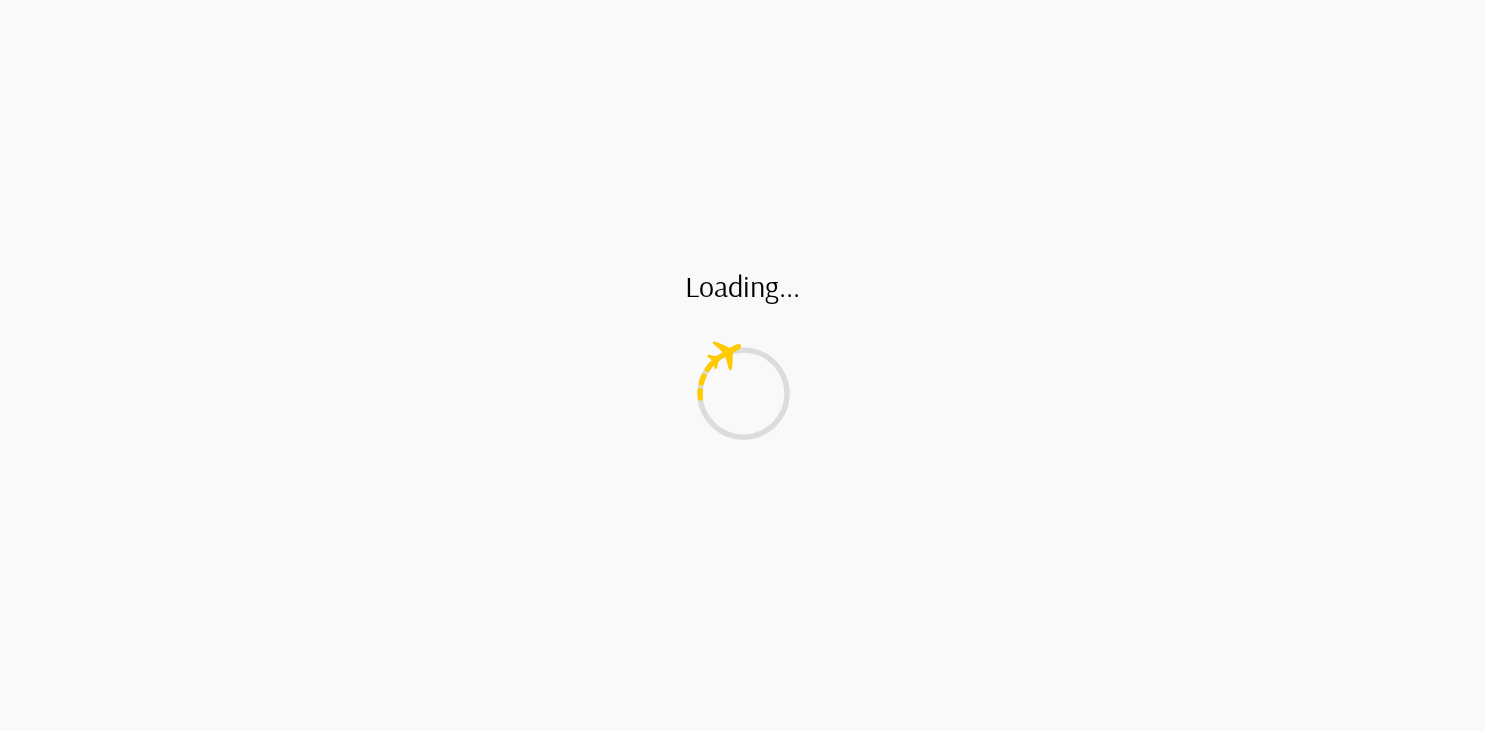 scroll, scrollTop: 0, scrollLeft: 0, axis: both 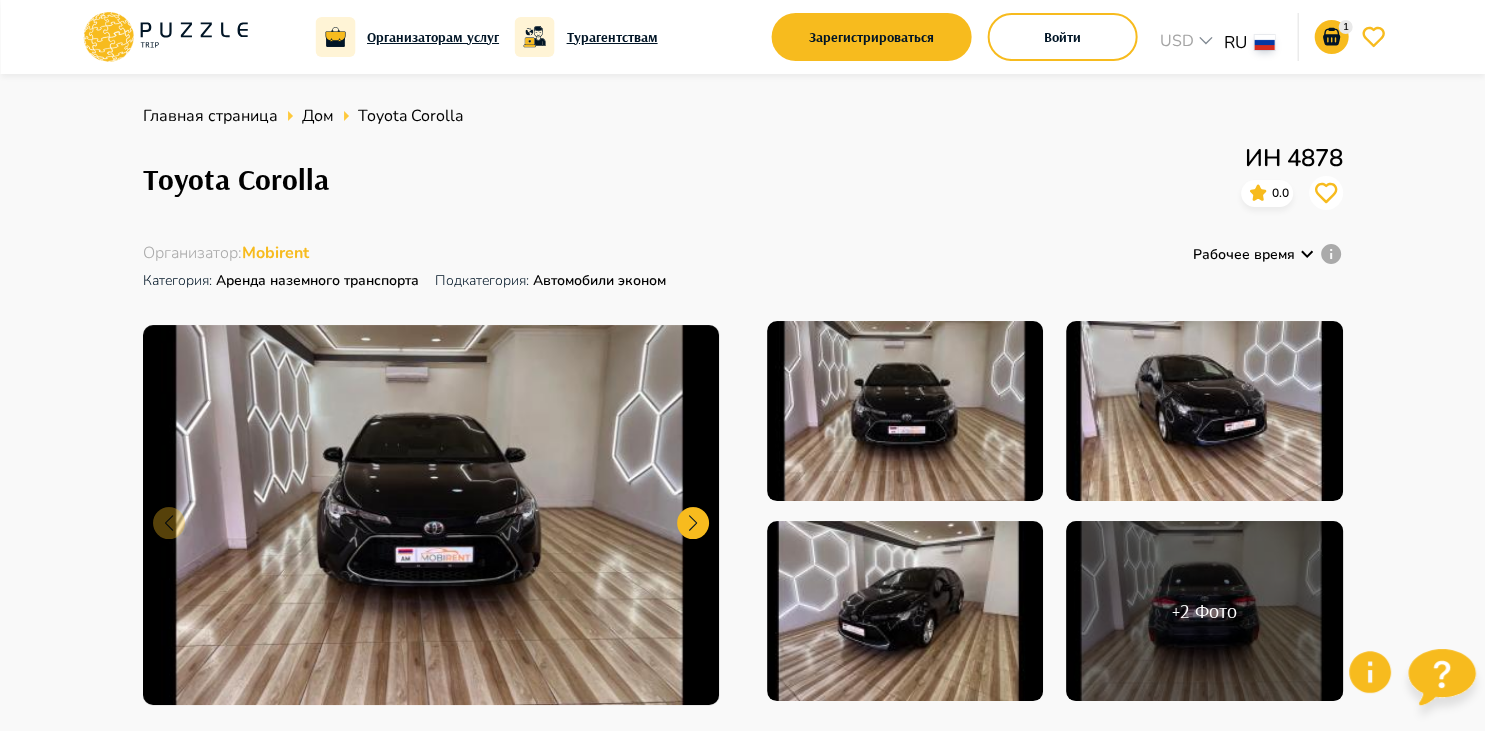 click 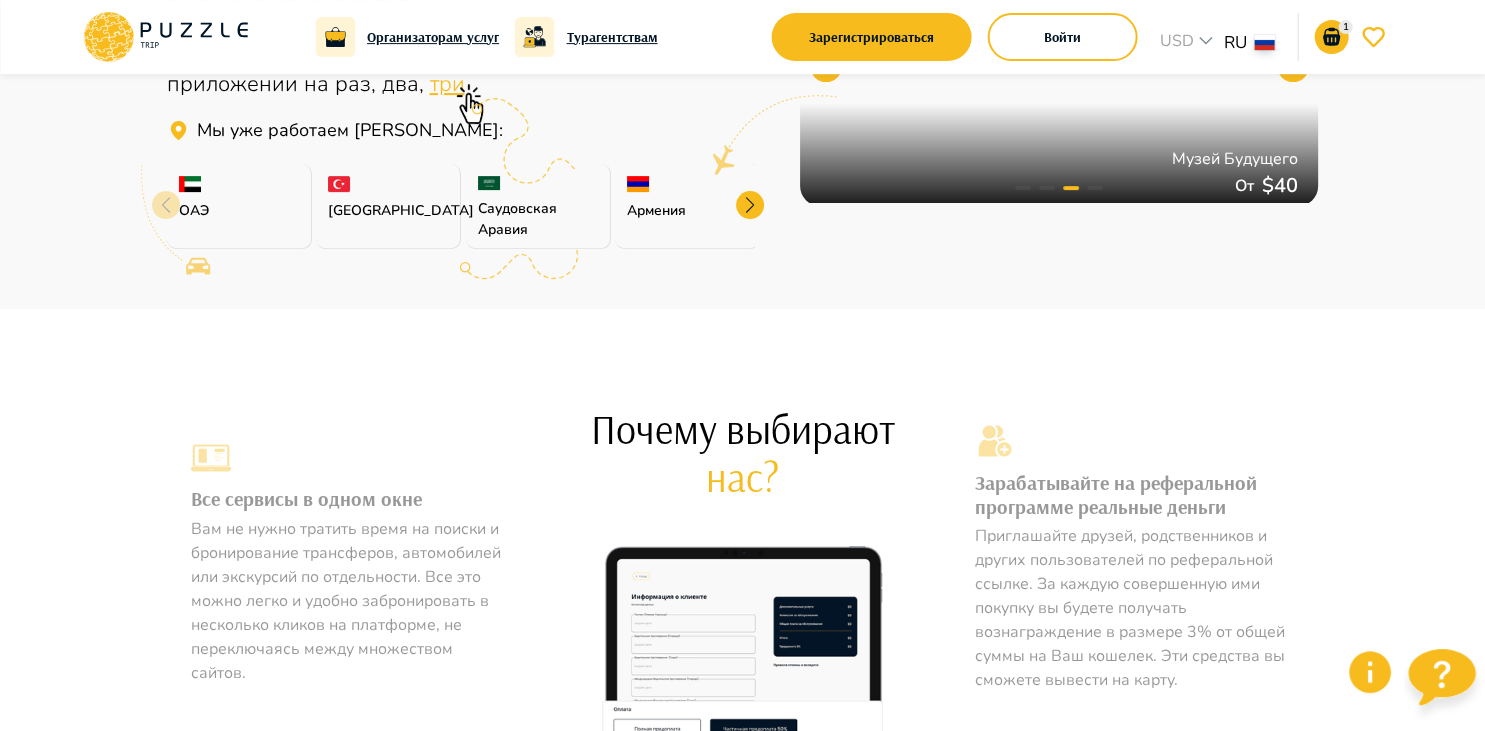 scroll, scrollTop: 0, scrollLeft: 0, axis: both 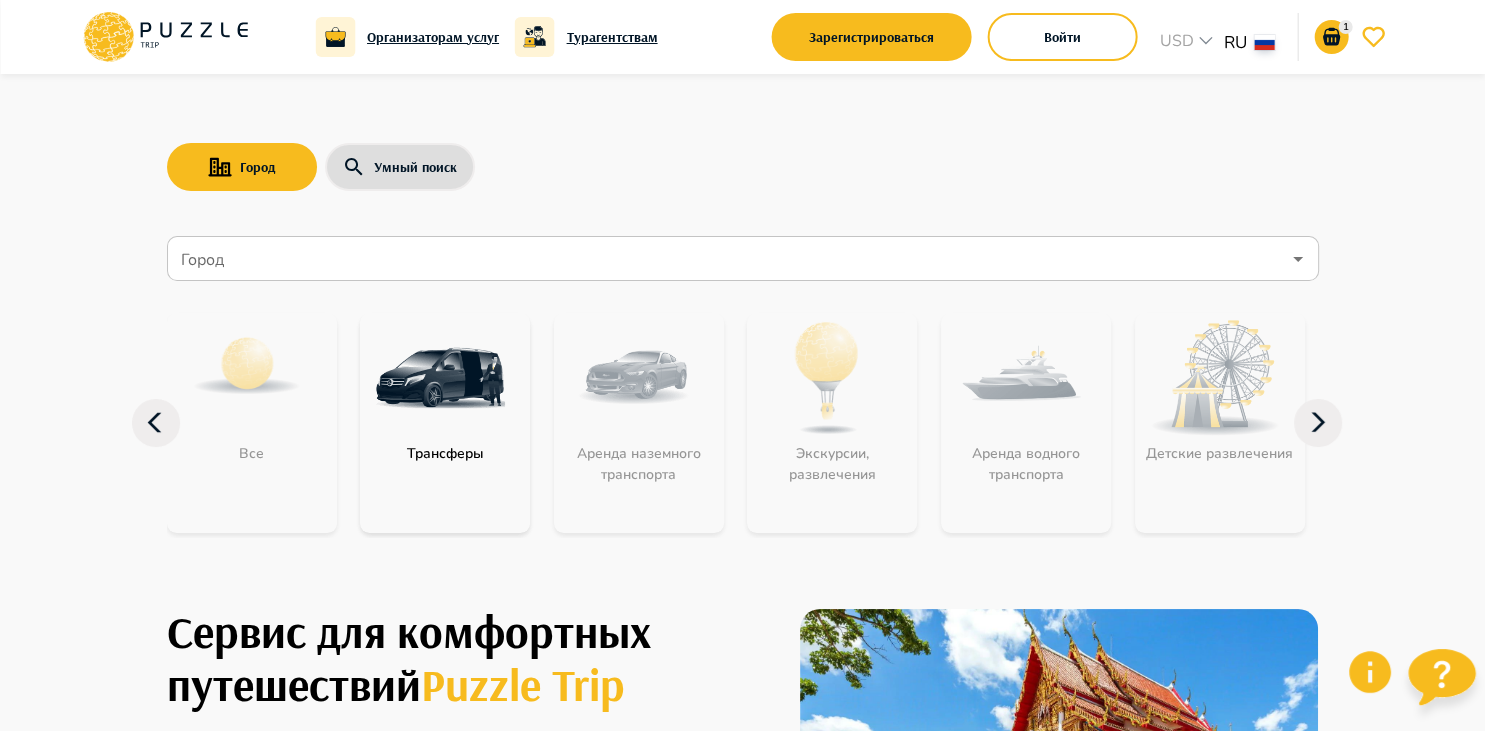 click 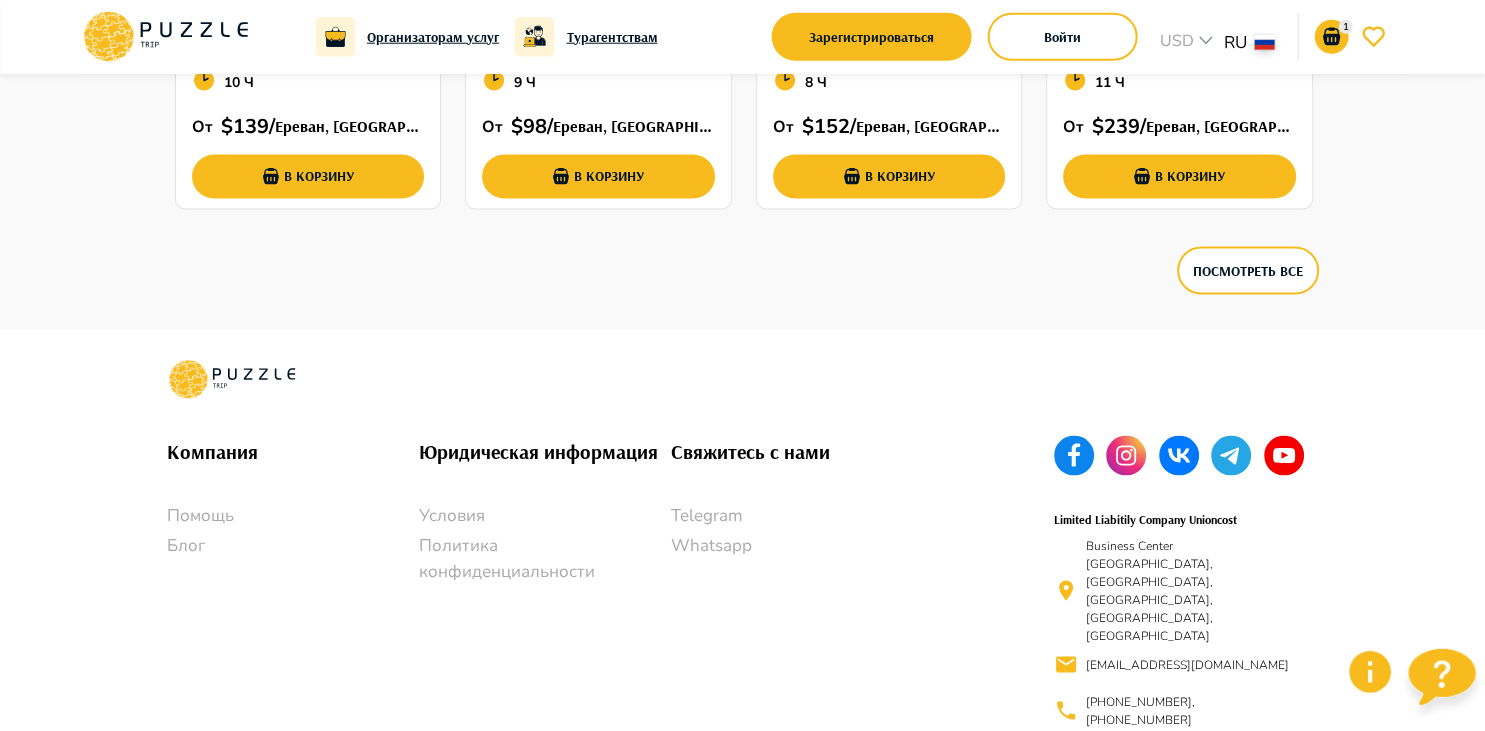 scroll, scrollTop: 3452, scrollLeft: 0, axis: vertical 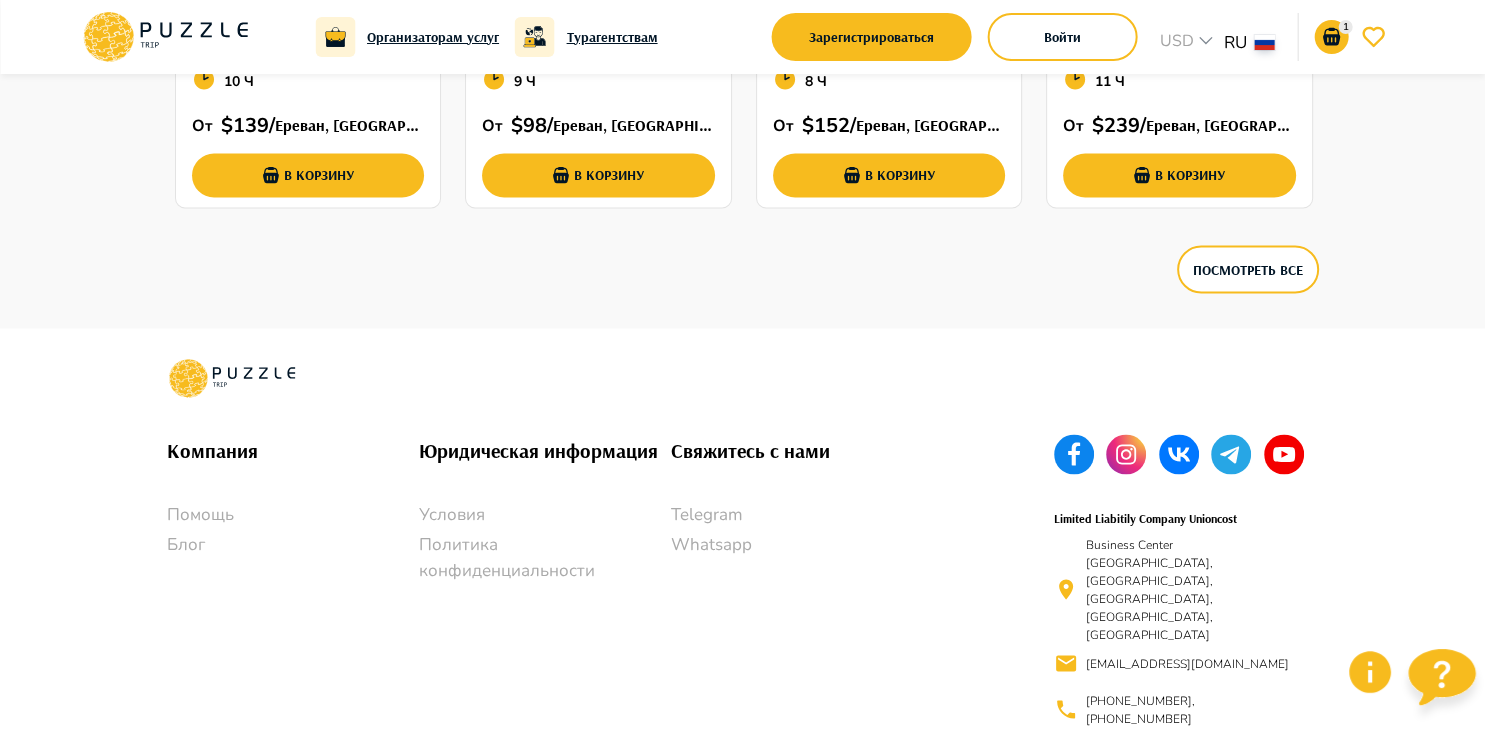 click 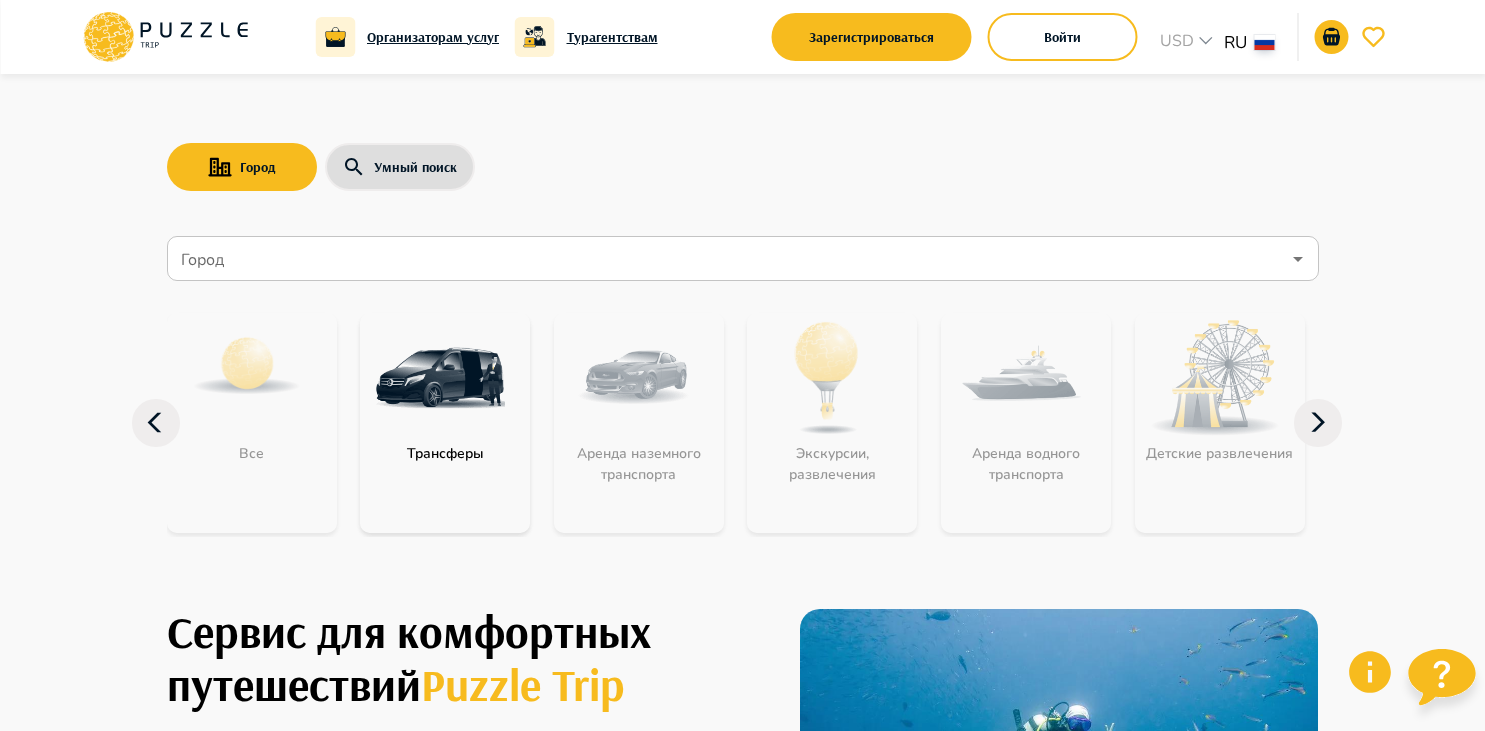 scroll, scrollTop: 0, scrollLeft: 0, axis: both 